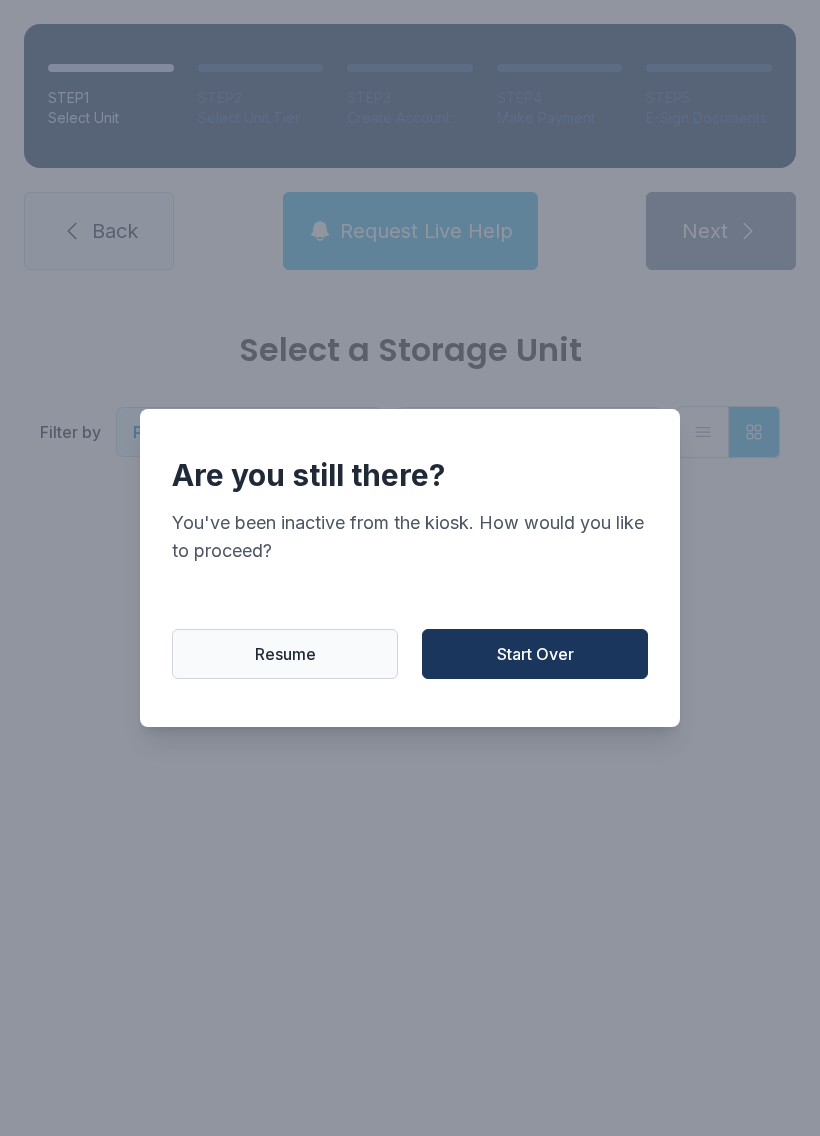 scroll, scrollTop: 0, scrollLeft: 0, axis: both 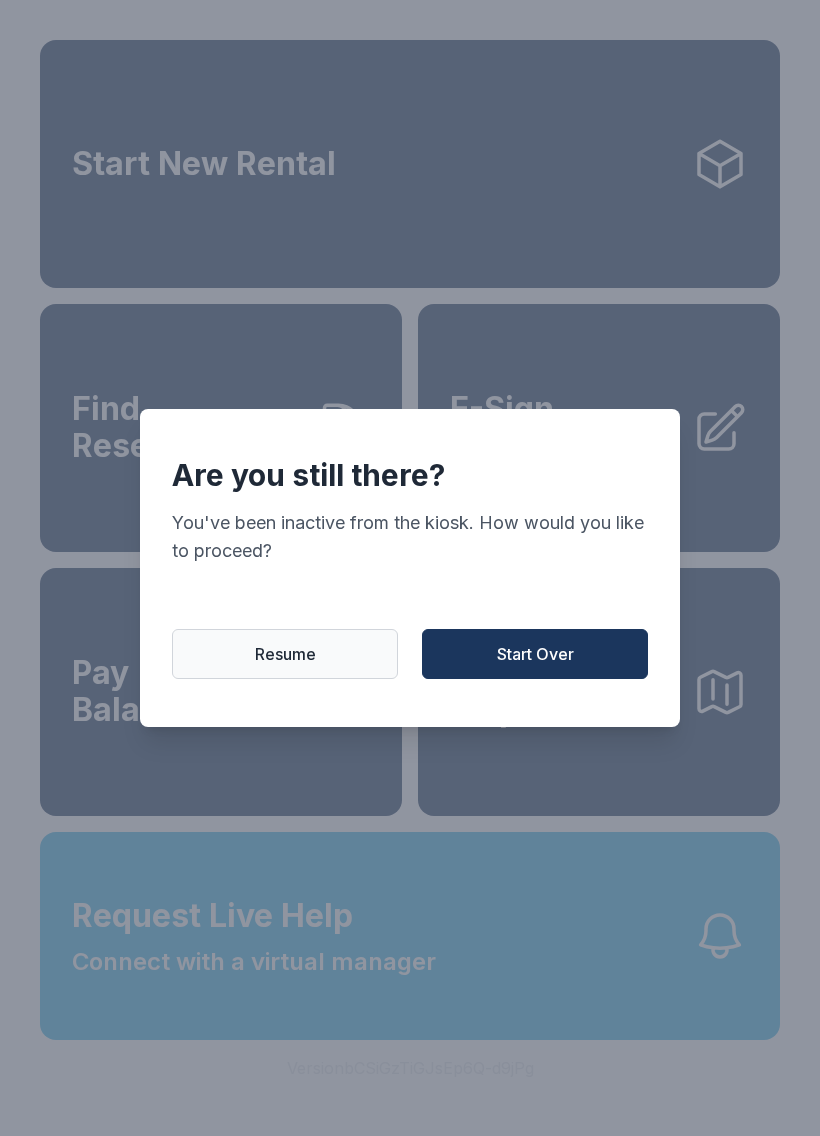 click on "Start Over" at bounding box center [535, 654] 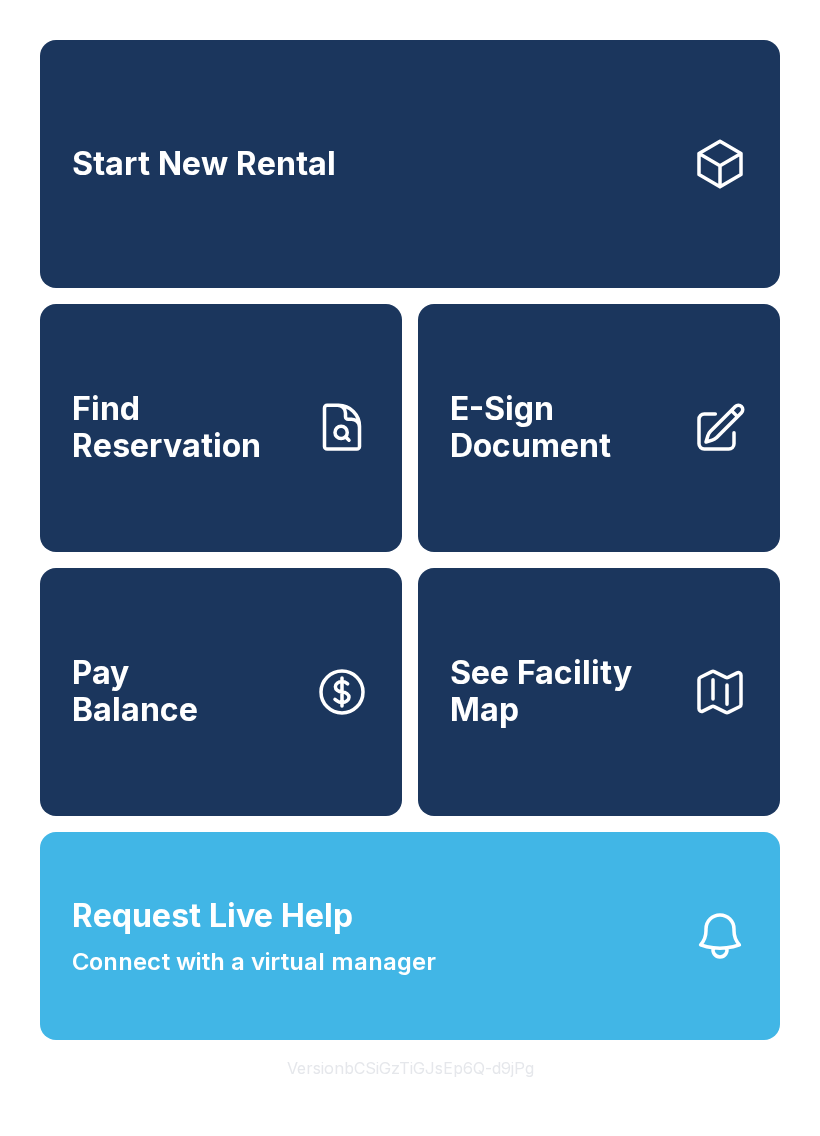 click on "Request Live Help Connect with a virtual manager" at bounding box center [410, 936] 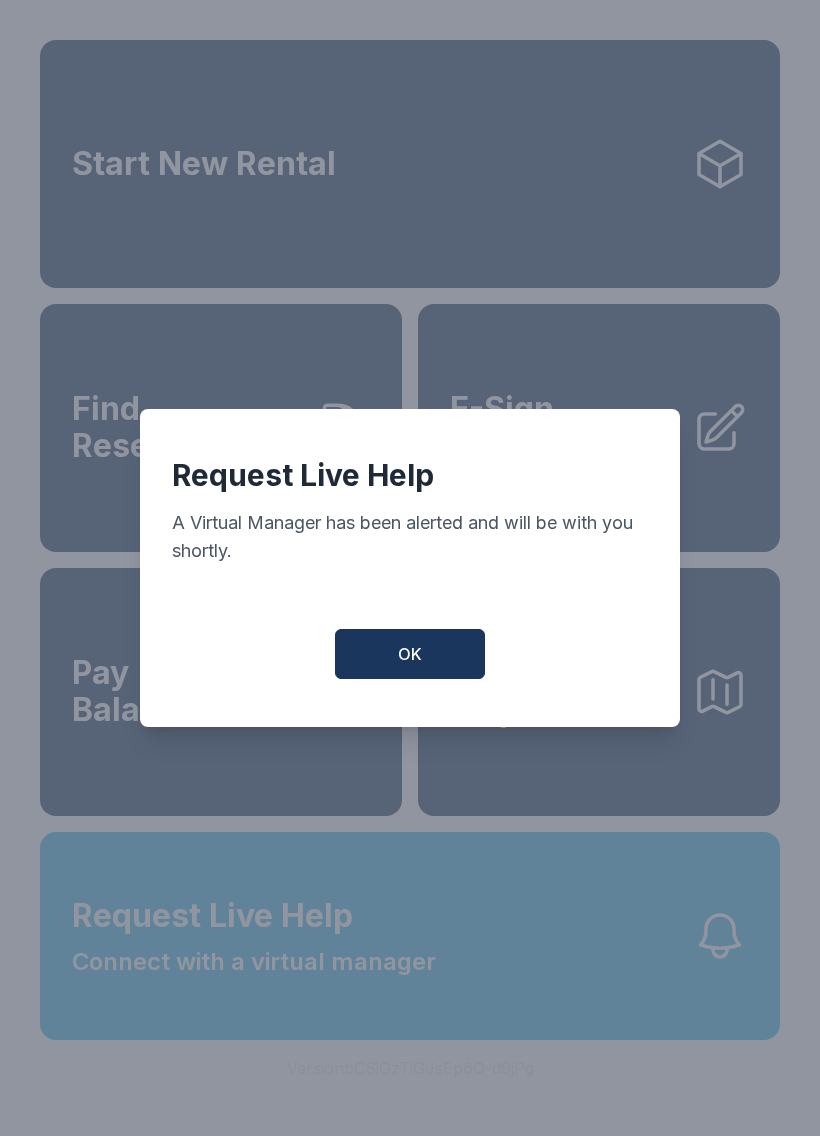click on "OK" at bounding box center (410, 654) 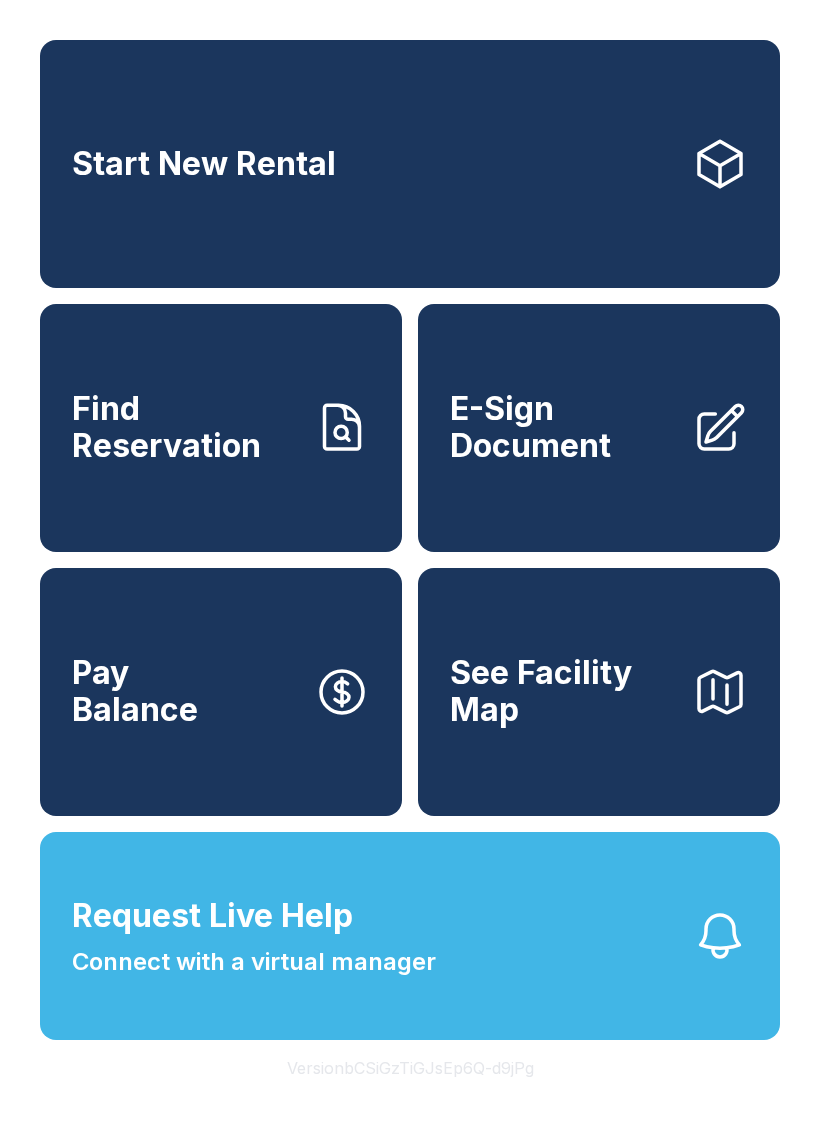 click on "Request Live Help Connect with a virtual manager" at bounding box center [410, 936] 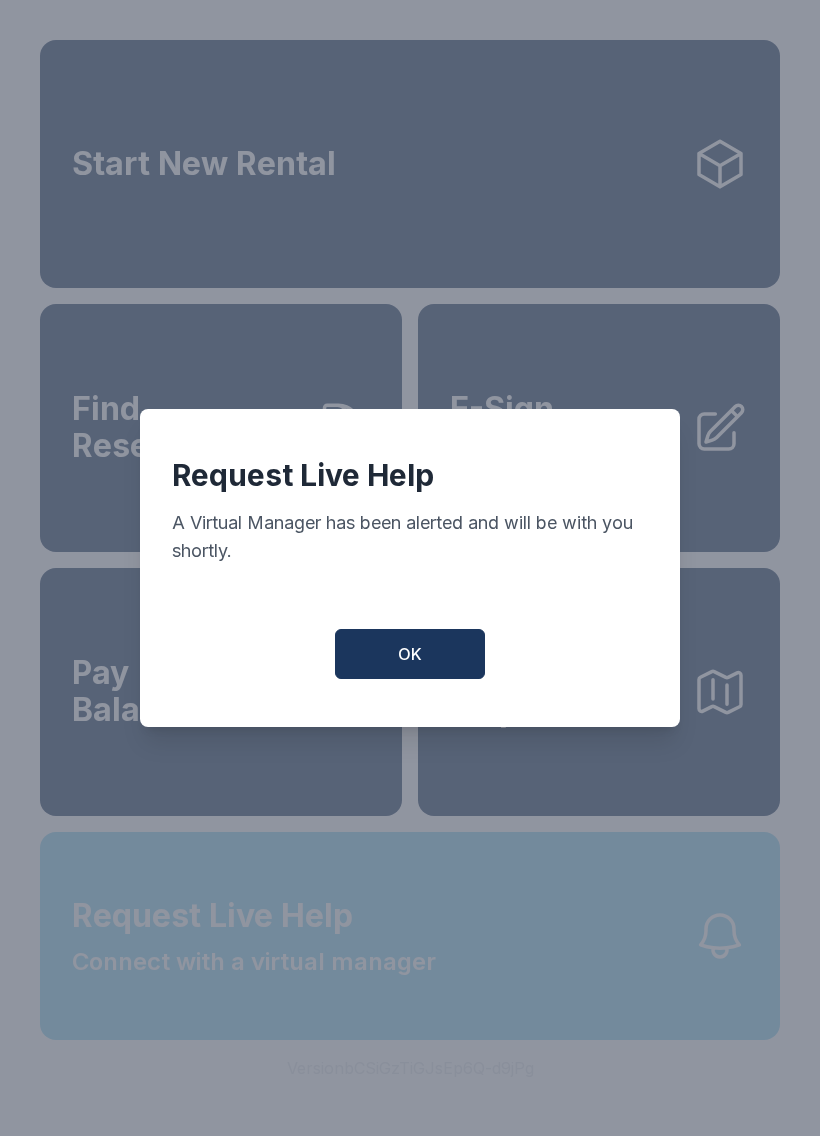 click on "OK" at bounding box center (410, 654) 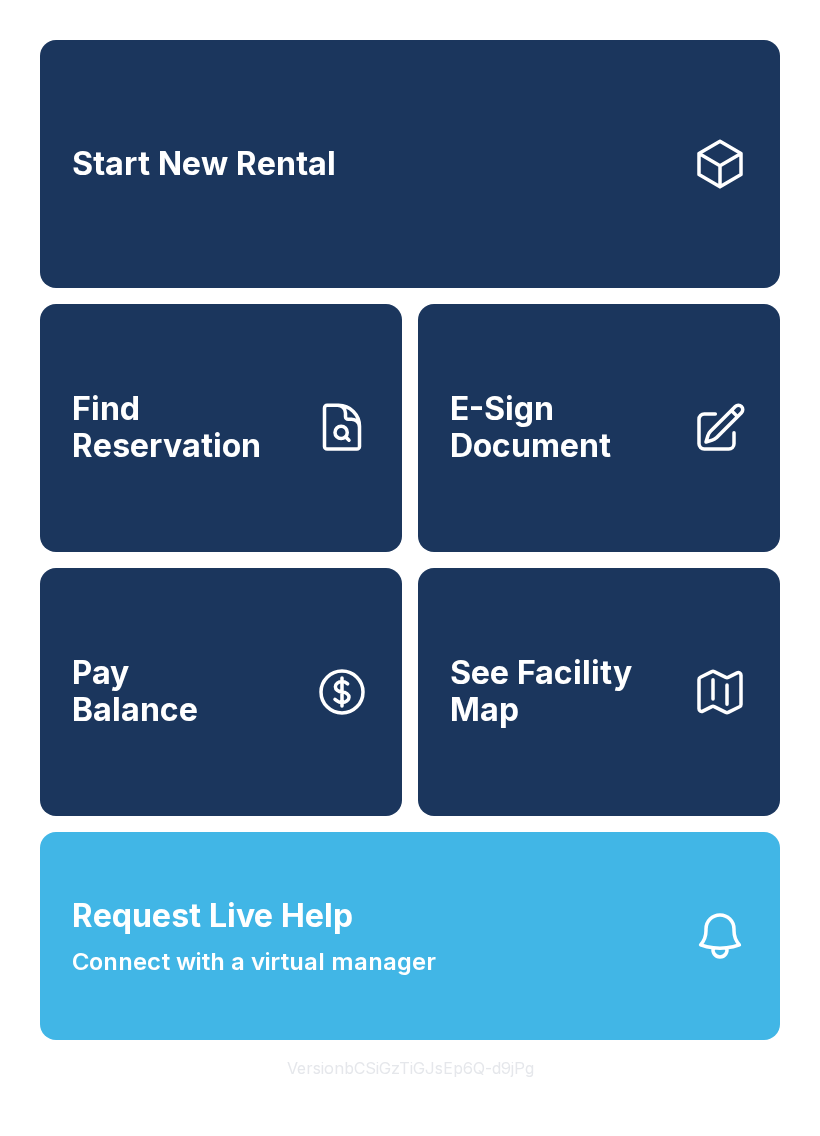 click on "Request Live Help Connect with a virtual manager" at bounding box center (410, 936) 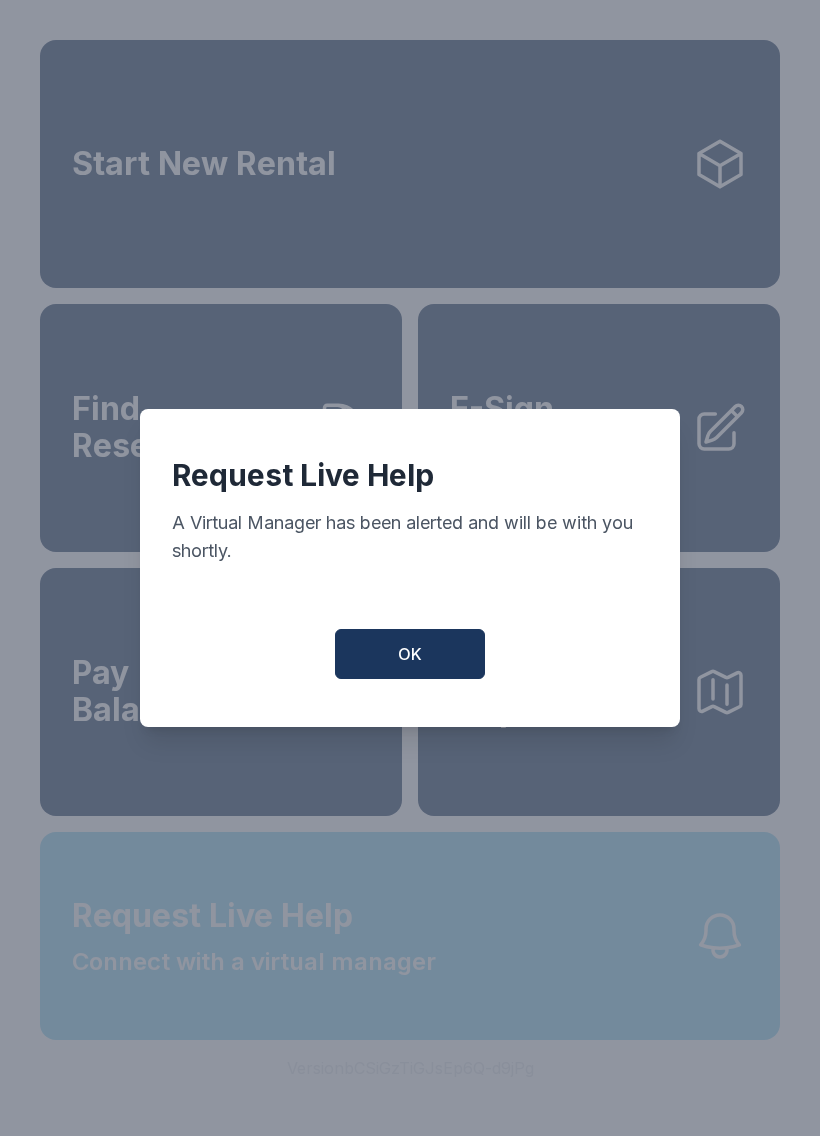 click on "OK" at bounding box center (410, 654) 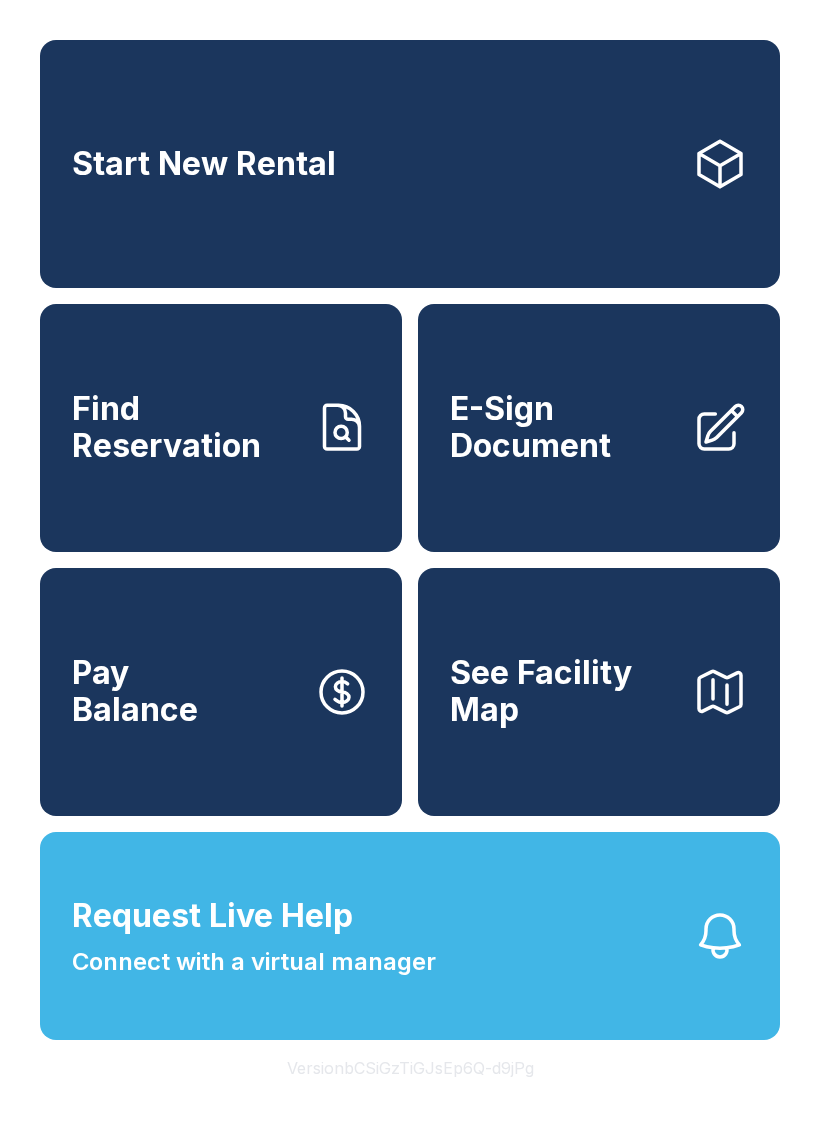 click on "Request Live Help Connect with a virtual manager" at bounding box center (254, 936) 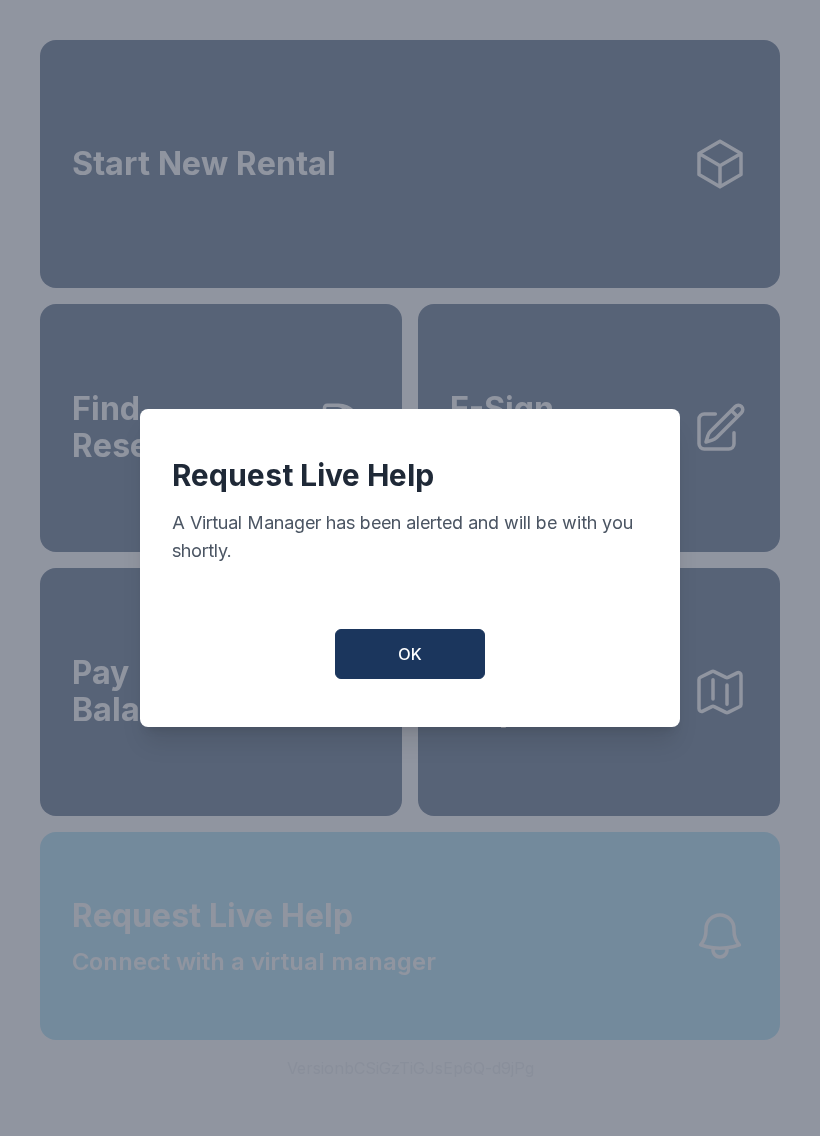 click on "OK" at bounding box center (410, 654) 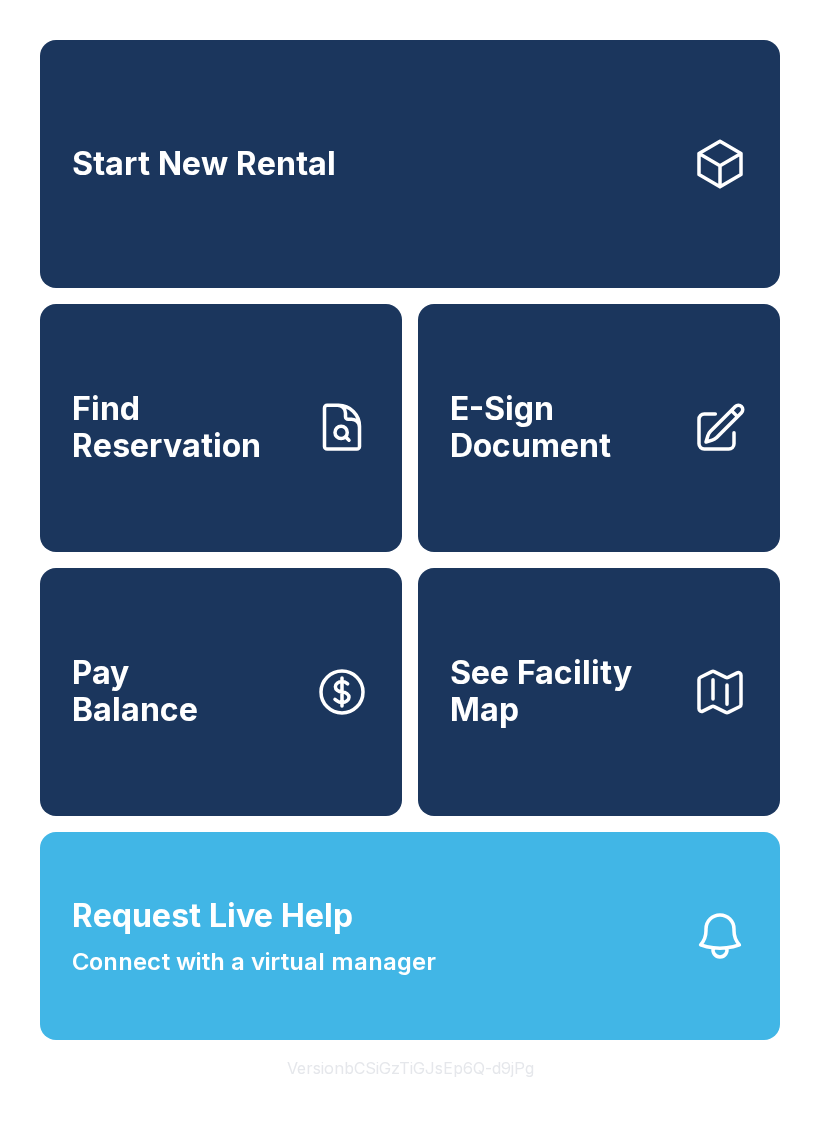 click on "Request Live Help Connect with a virtual manager" at bounding box center [410, 936] 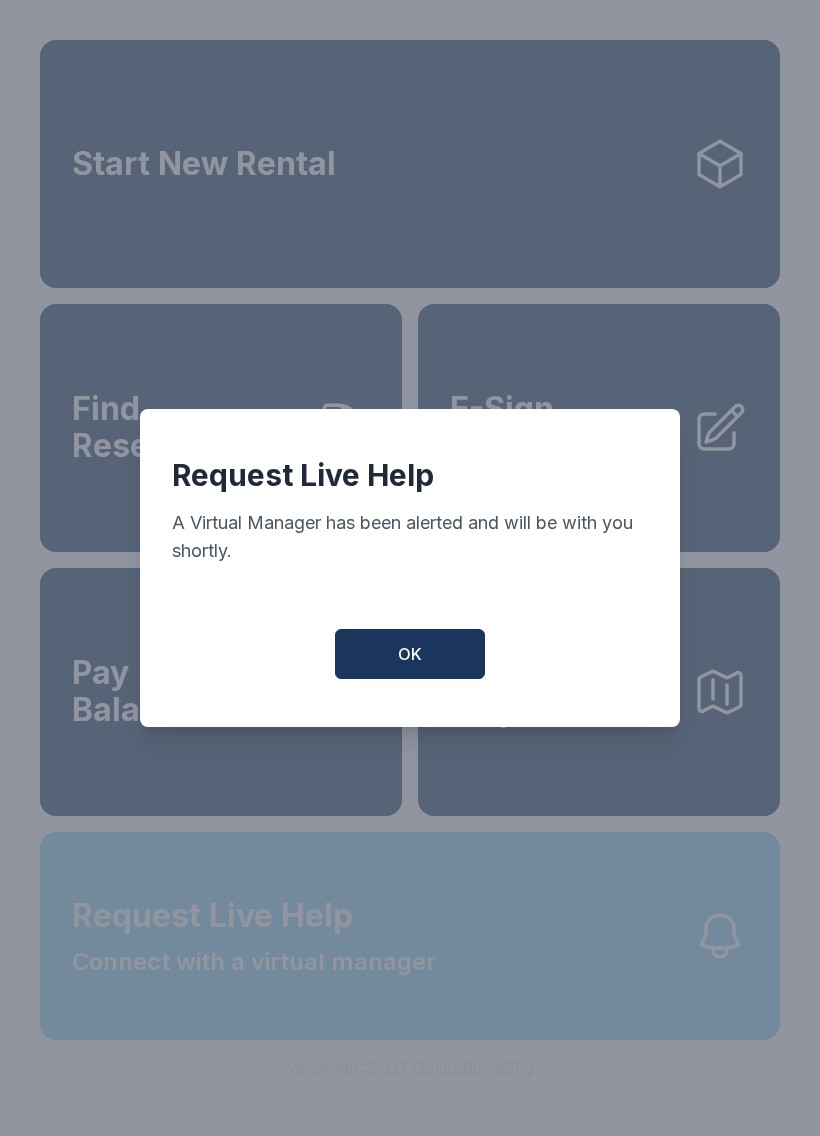 click on "OK" at bounding box center (410, 654) 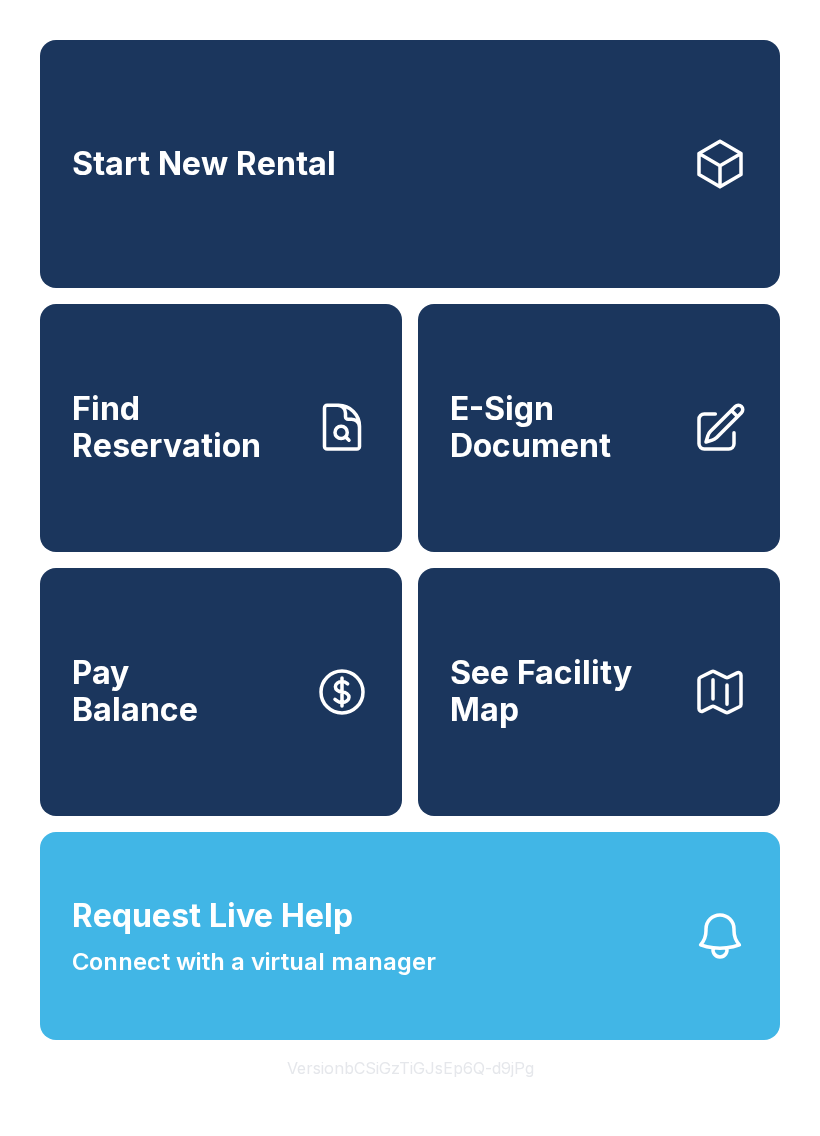 click on "Request Live Help Connect with a virtual manager" at bounding box center [410, 936] 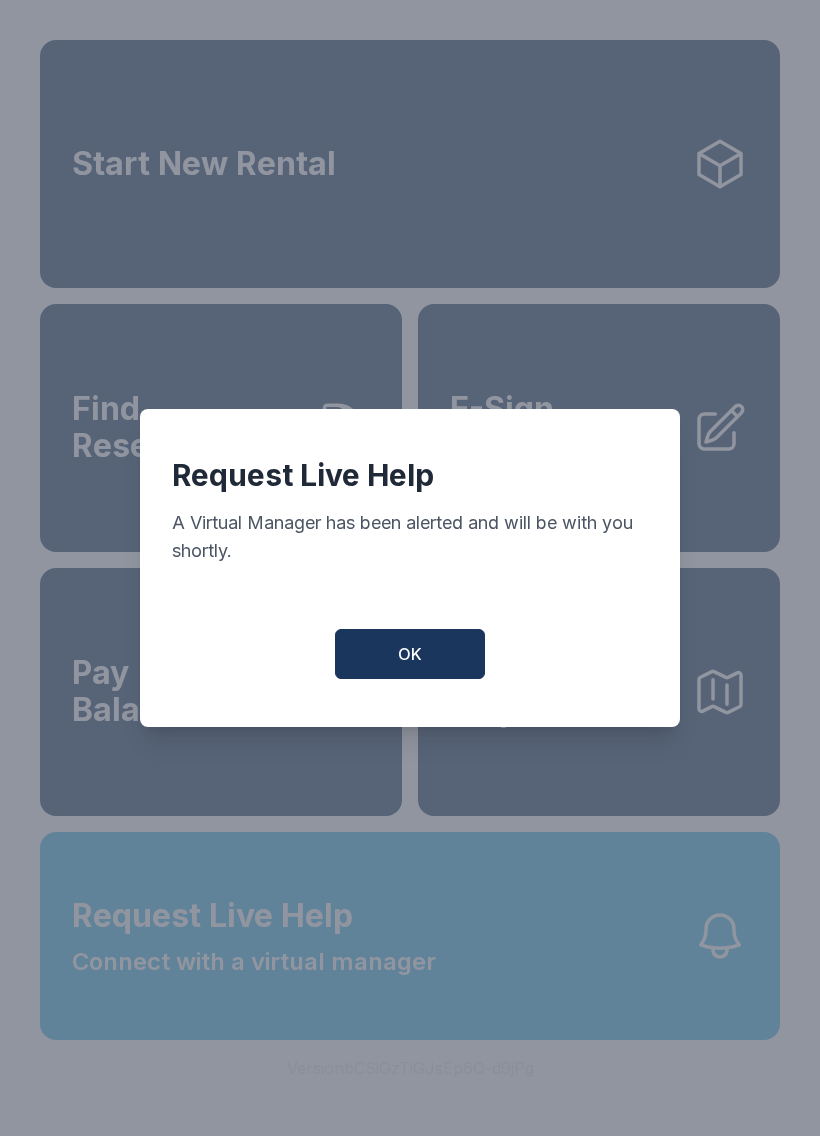 click on "Request Live Help A Virtual Manager has been alerted and will be with you shortly. OK" at bounding box center (410, 568) 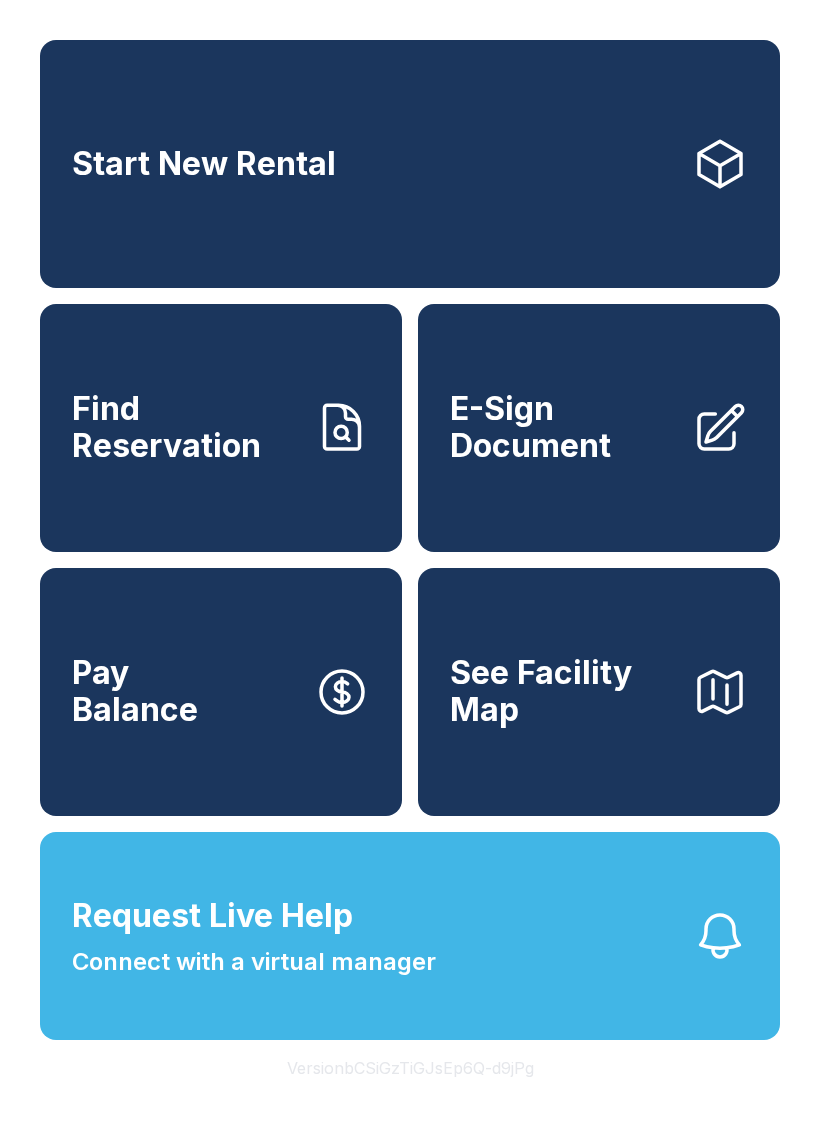 click on "See Facility Map" at bounding box center [599, 692] 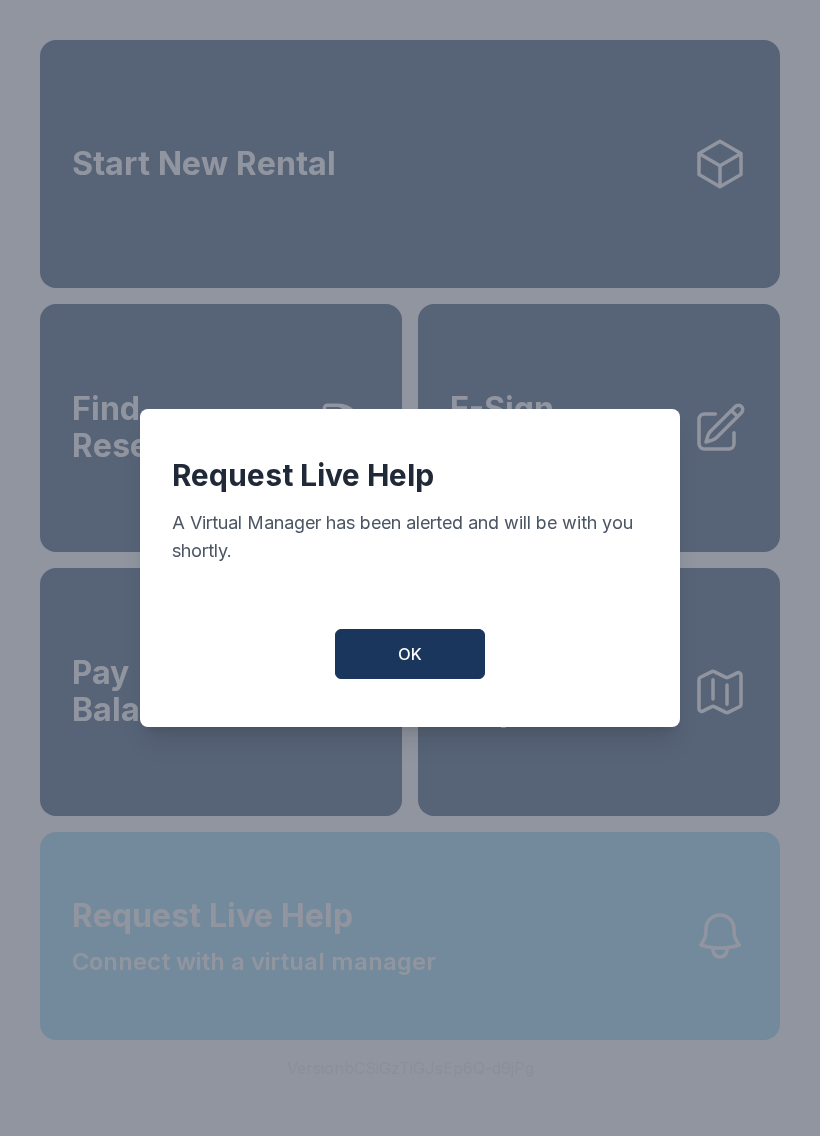 click on "OK" at bounding box center (410, 654) 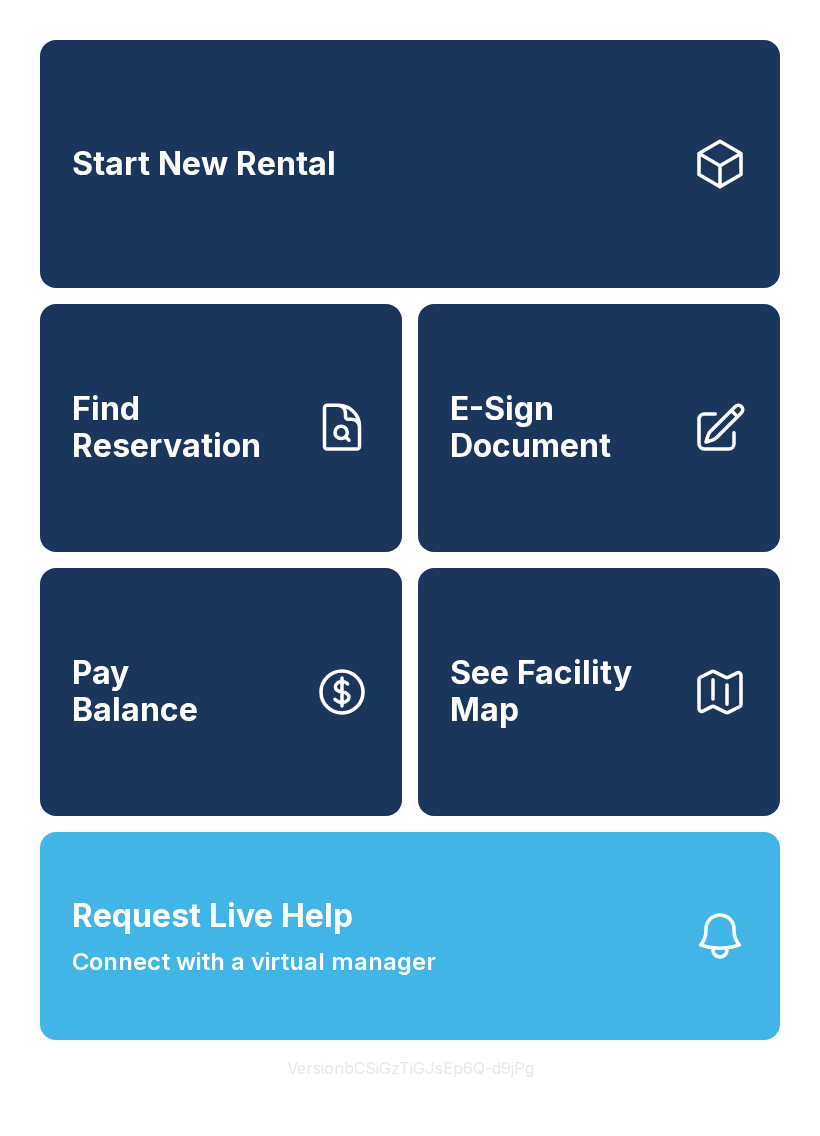 click on "Request Live Help Connect with a virtual manager" at bounding box center (410, 936) 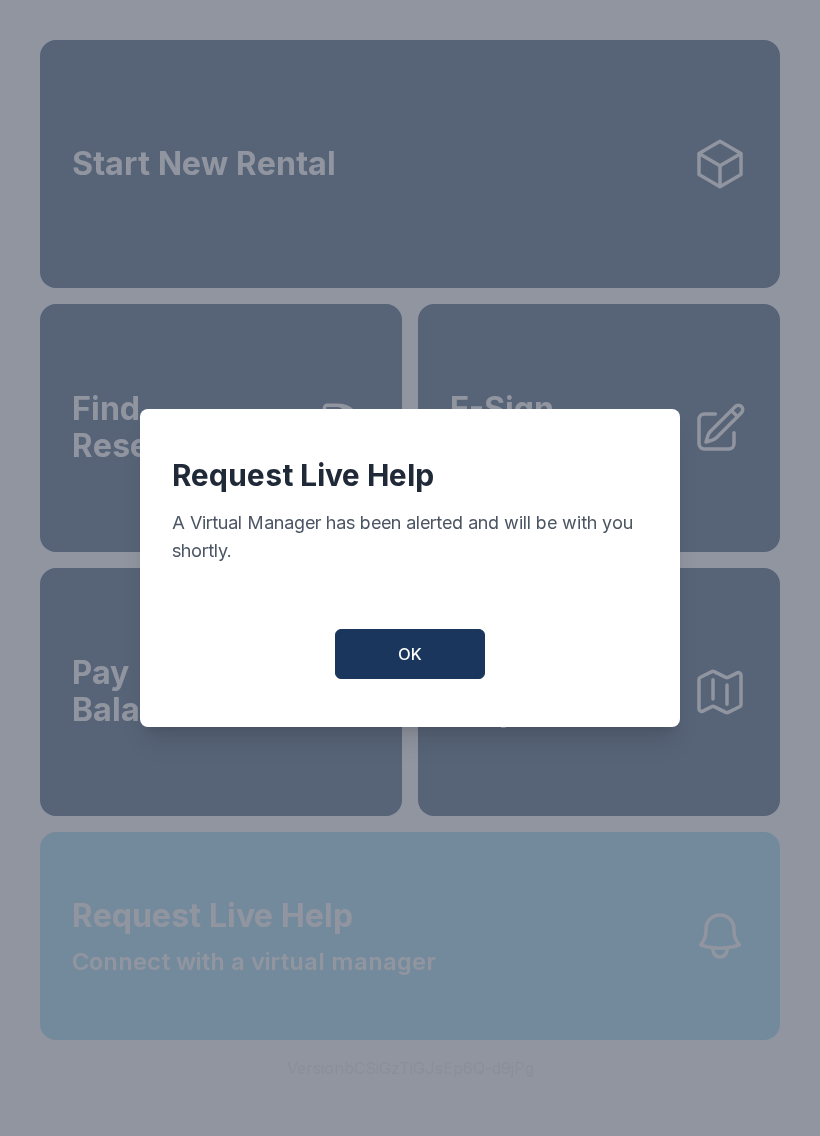 click on "OK" at bounding box center [410, 654] 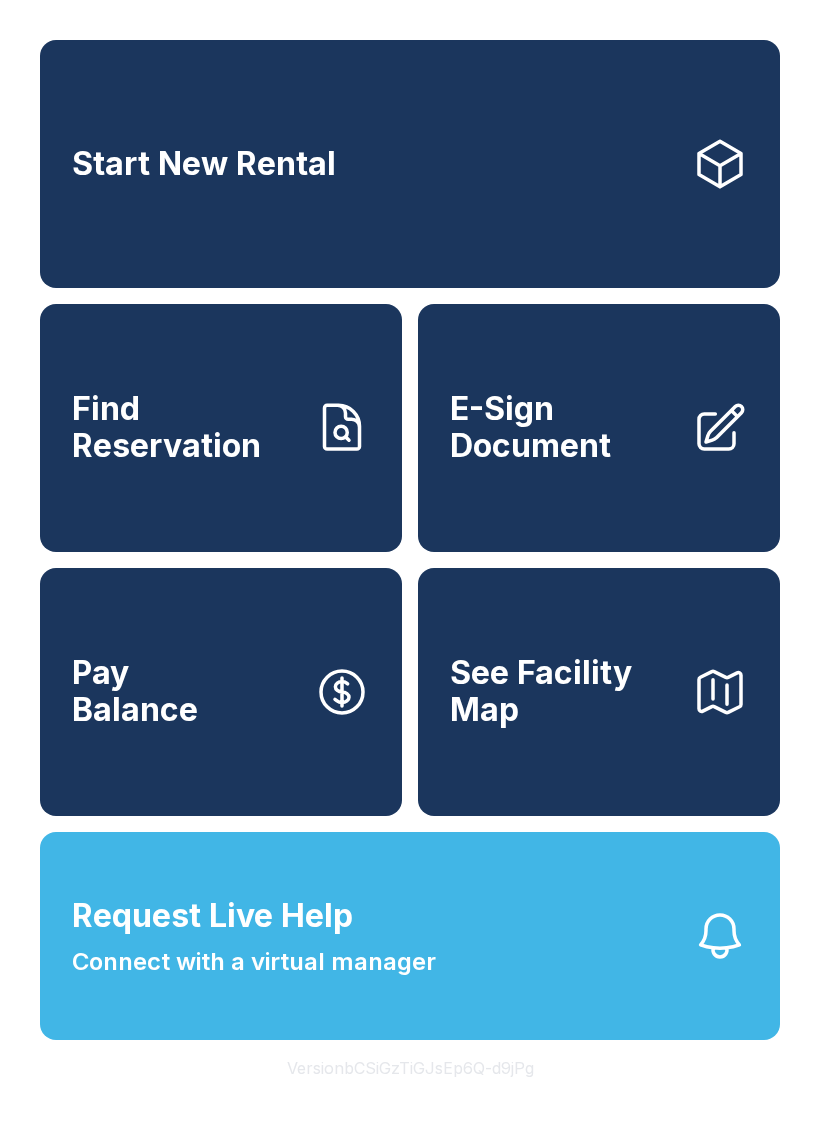 click on "Connect with a virtual manager" at bounding box center [254, 962] 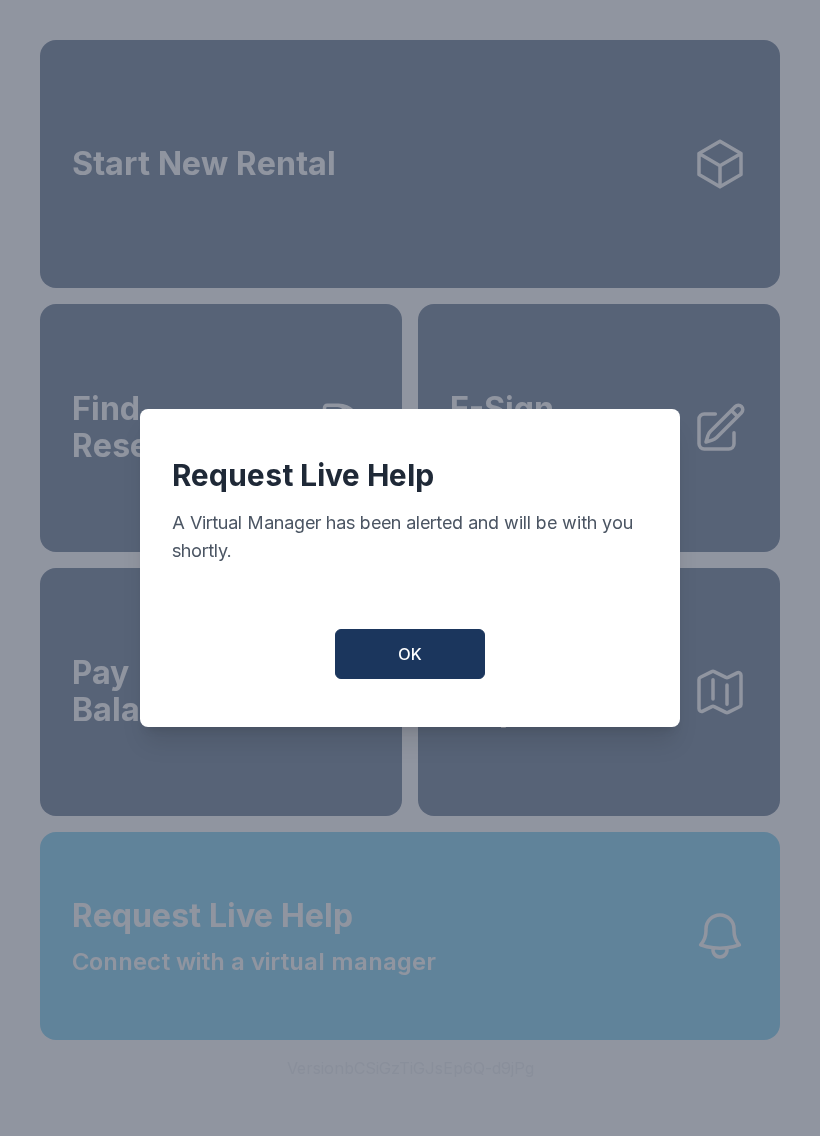 click on "OK" at bounding box center [410, 654] 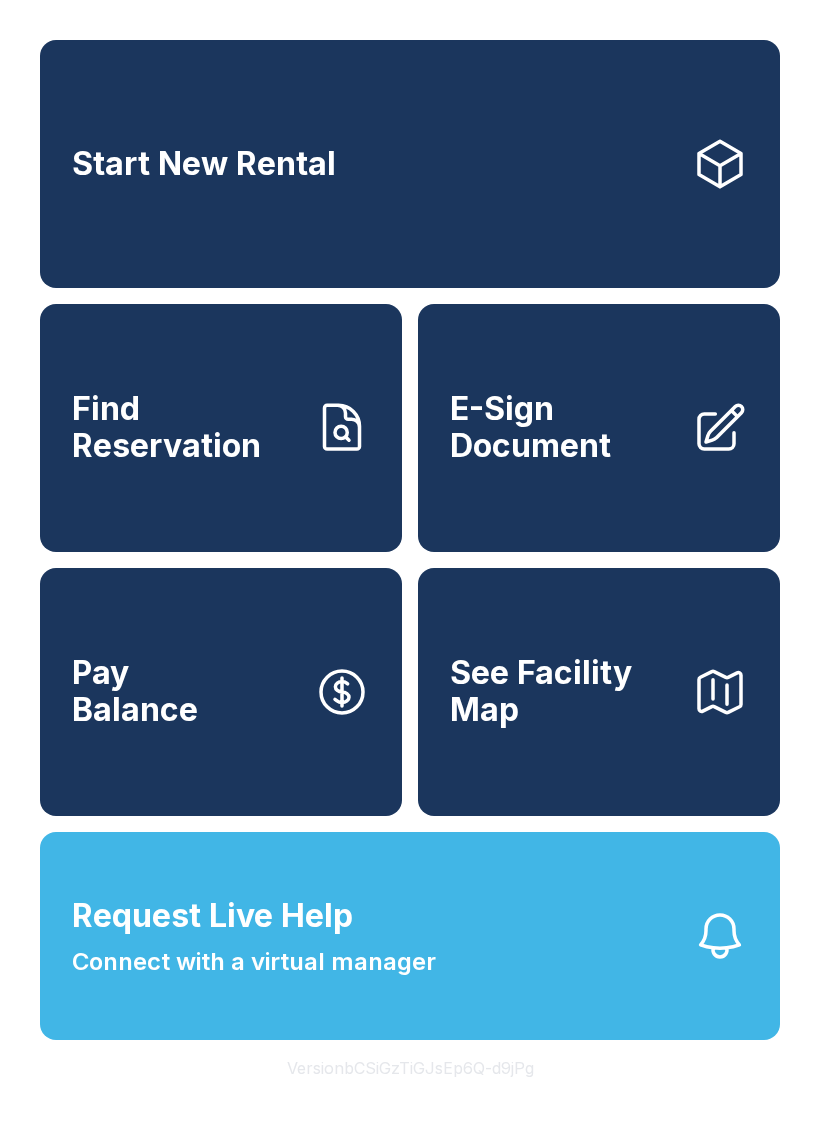 click on "OK" at bounding box center (410, 650) 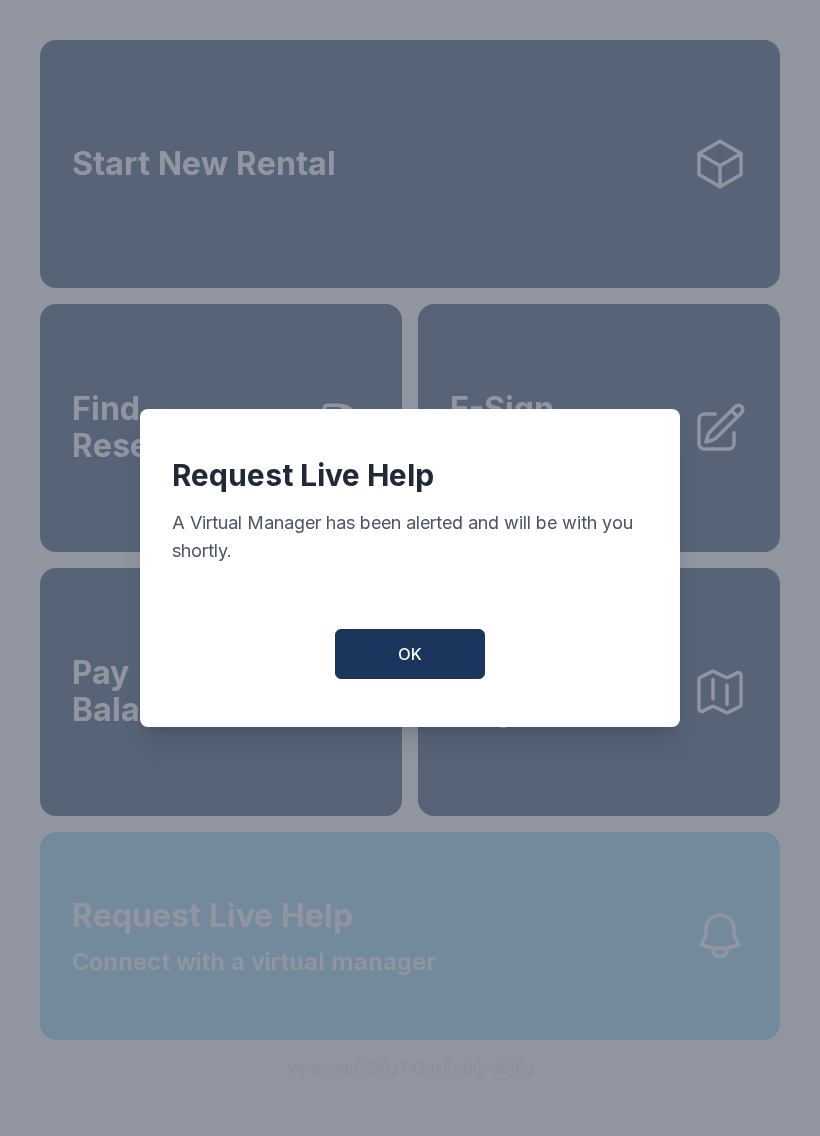 click on "OK" at bounding box center (410, 654) 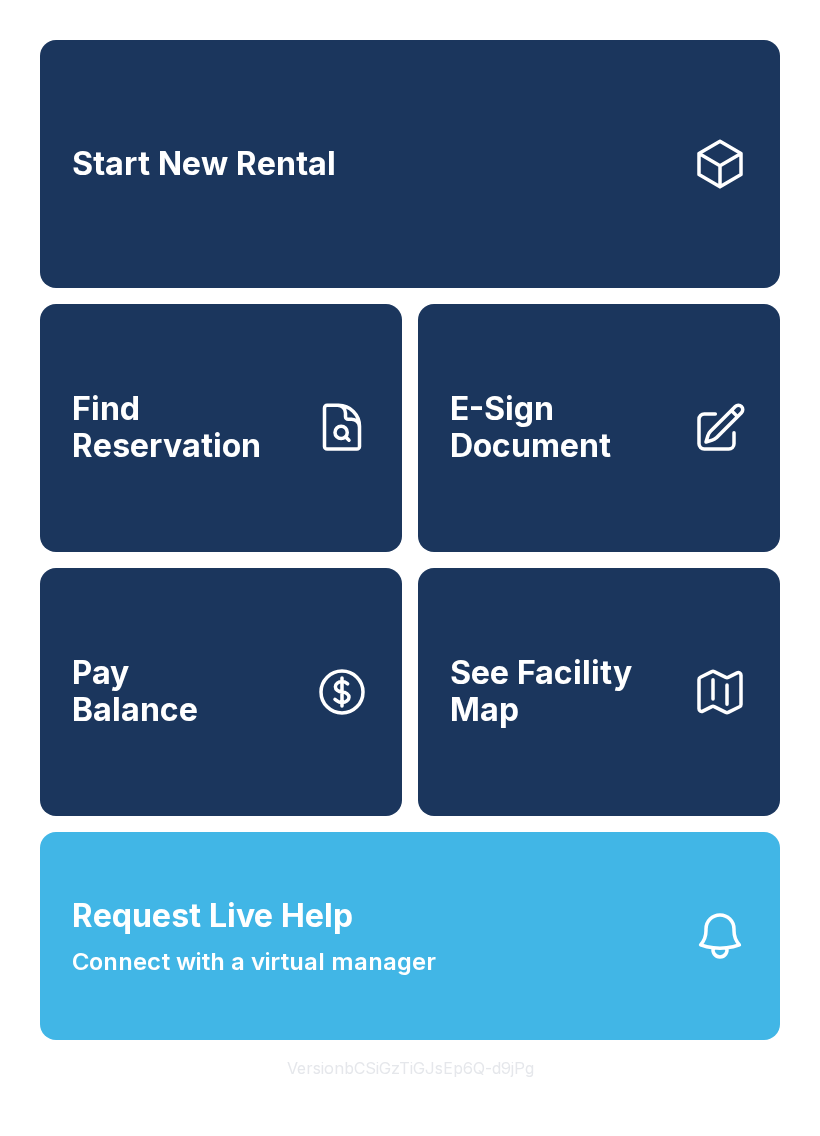 click on "Request Live Help Connect with a virtual manager" at bounding box center [410, 936] 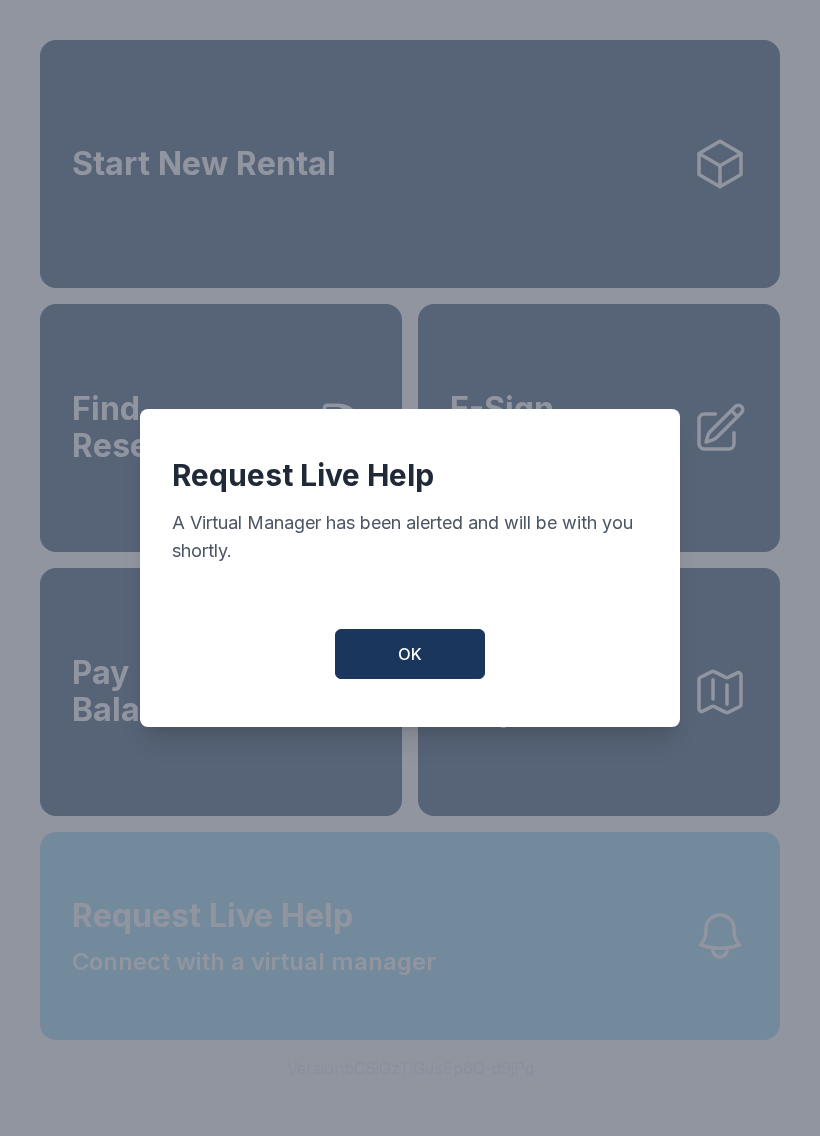 click on "OK" at bounding box center (410, 654) 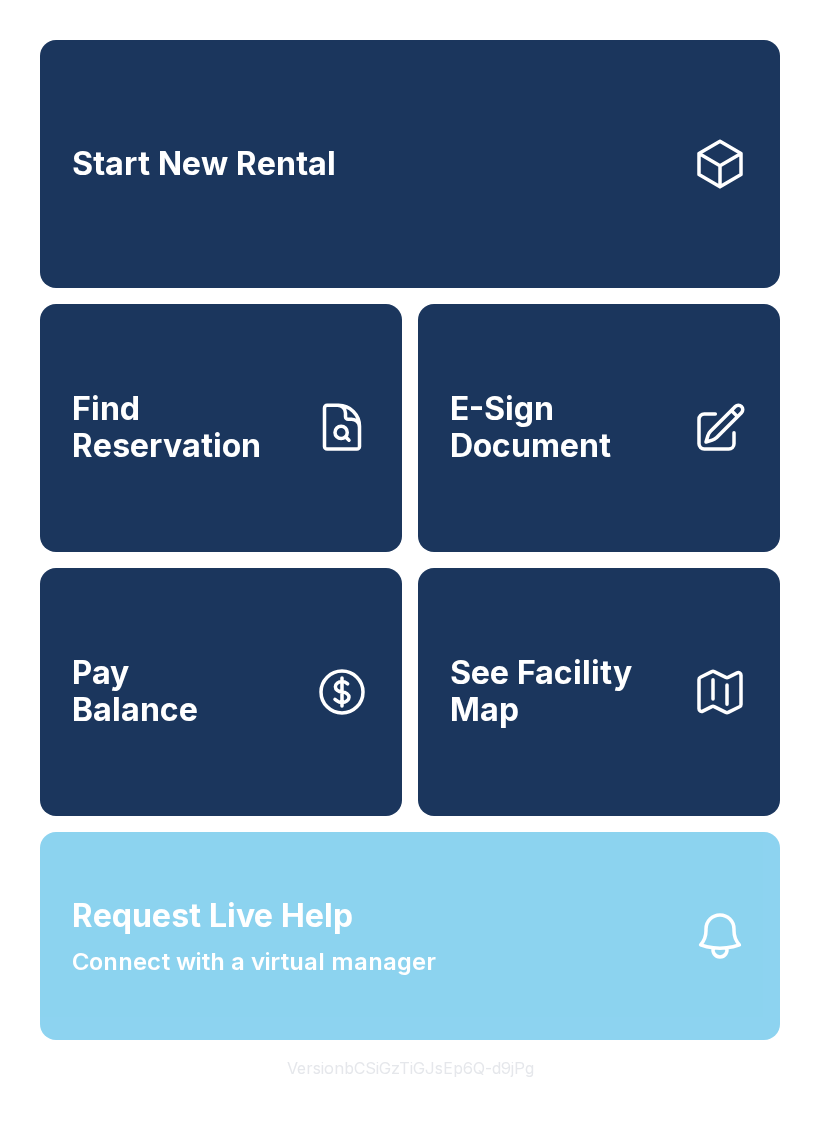 click on "Request Live Help Connect with a virtual manager" at bounding box center [410, 936] 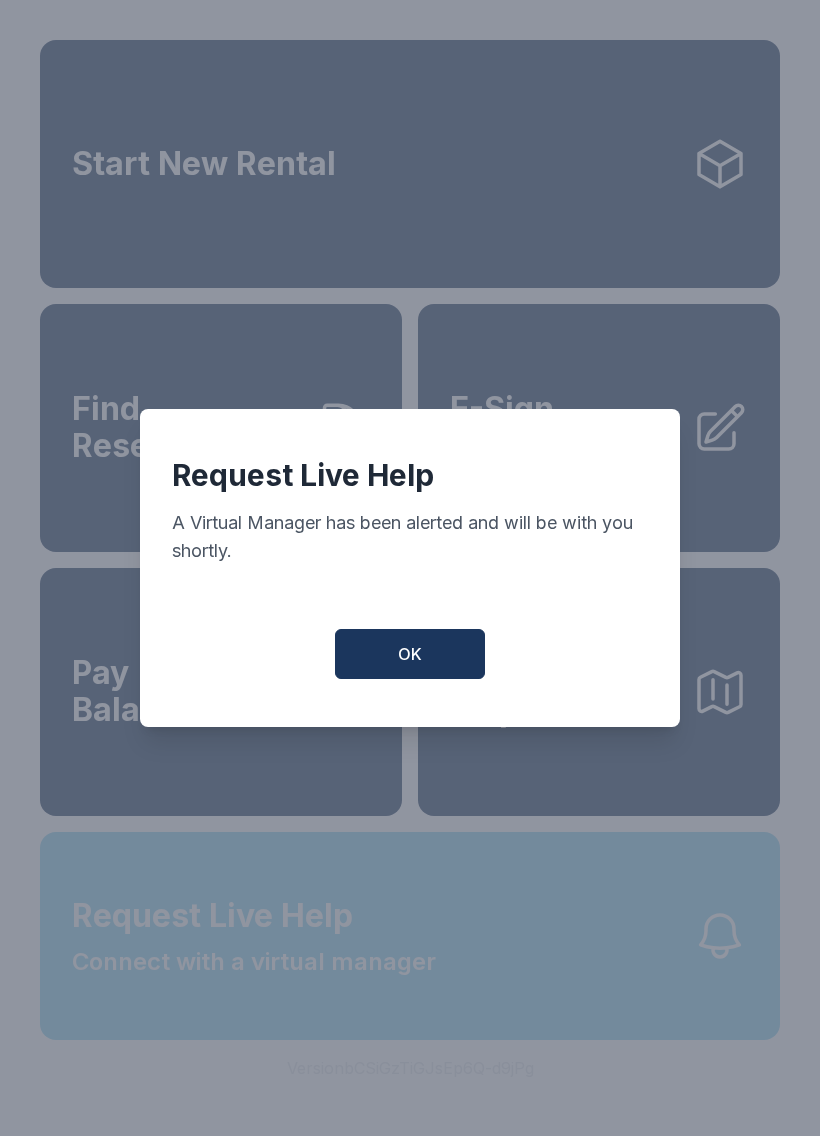 click on "OK" at bounding box center [410, 654] 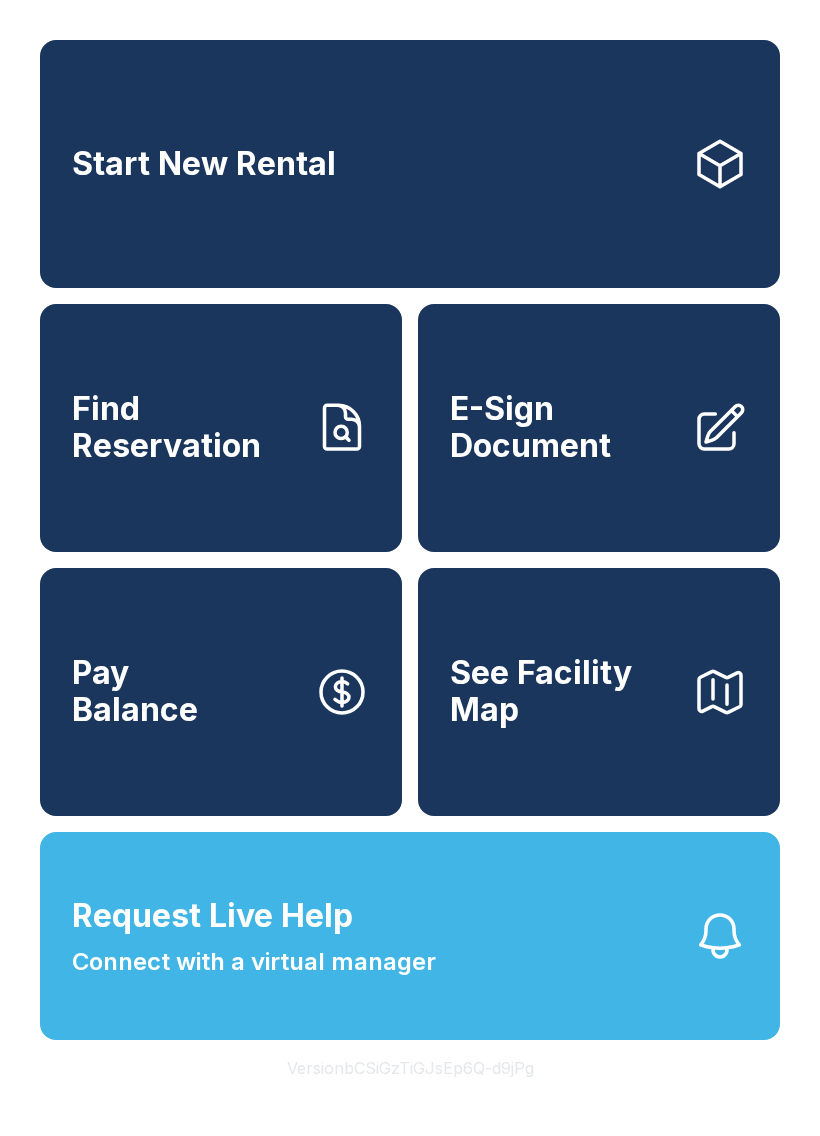 click on "Request Live Help Connect with a virtual manager" at bounding box center [410, 936] 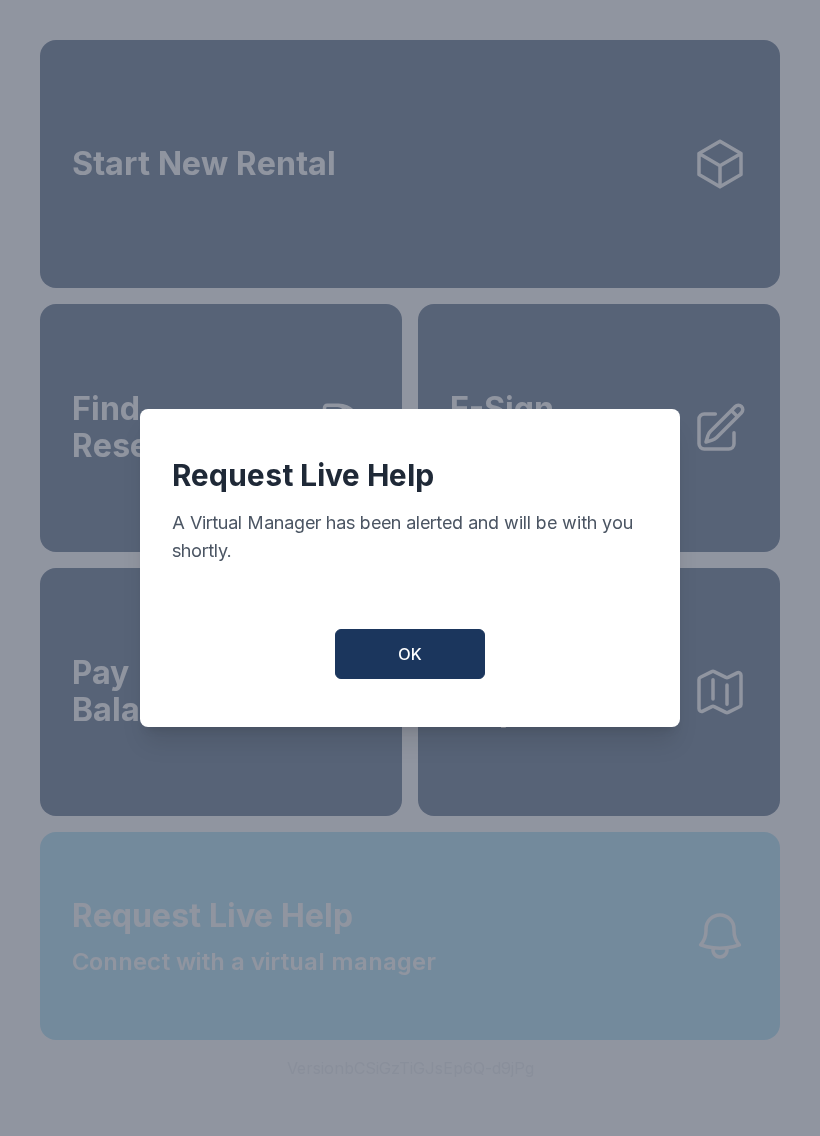 click on "OK" at bounding box center (410, 654) 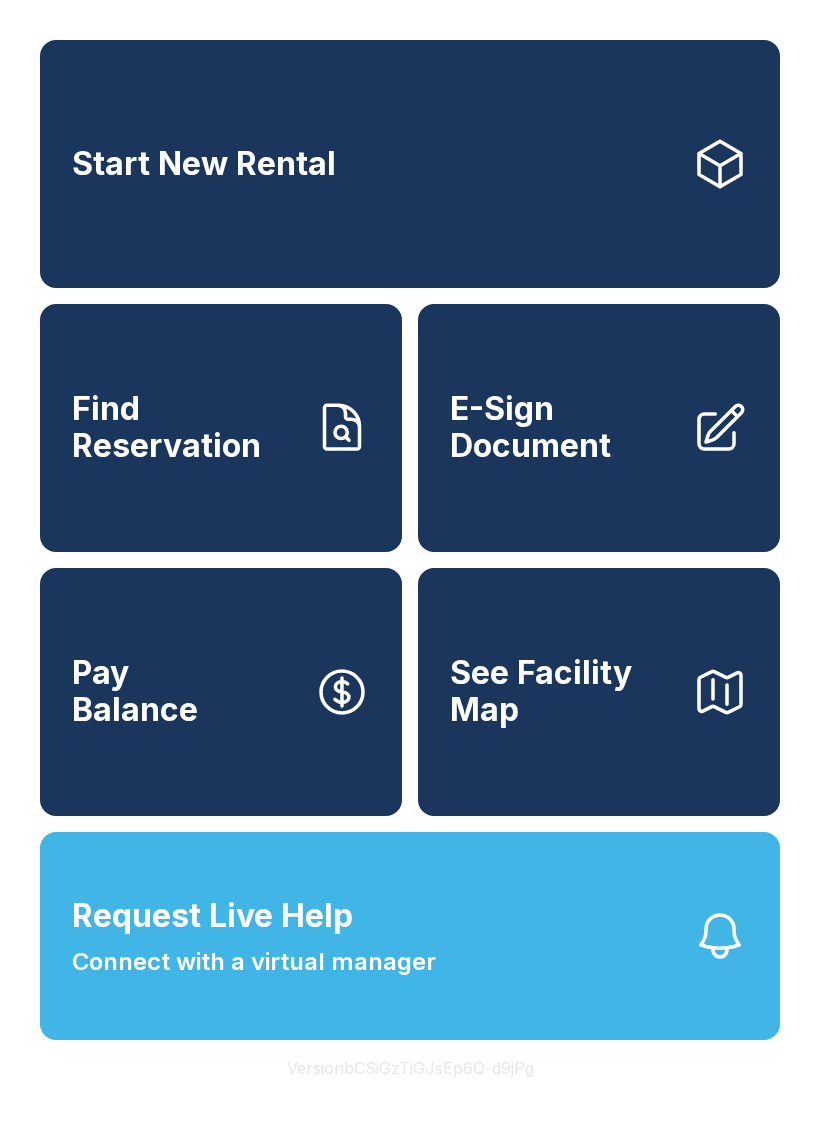 click on "Connect with a virtual manager" at bounding box center [254, 962] 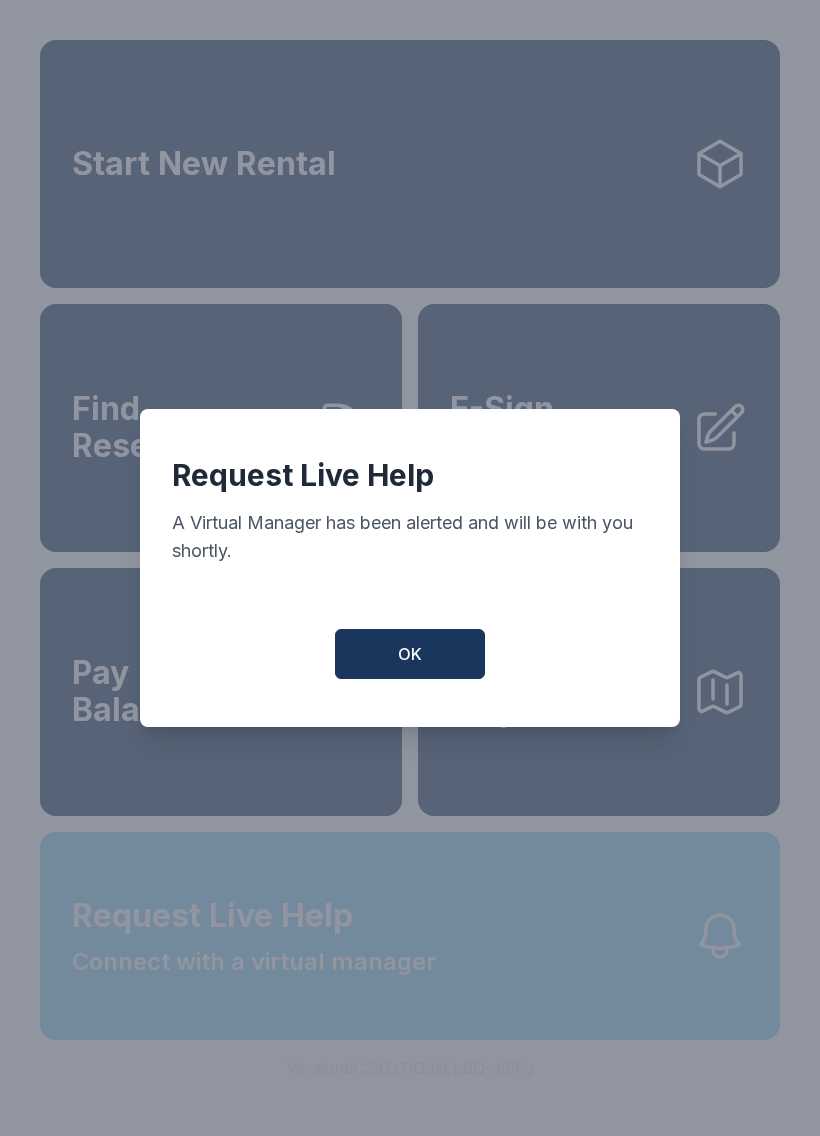 click on "OK" at bounding box center [410, 654] 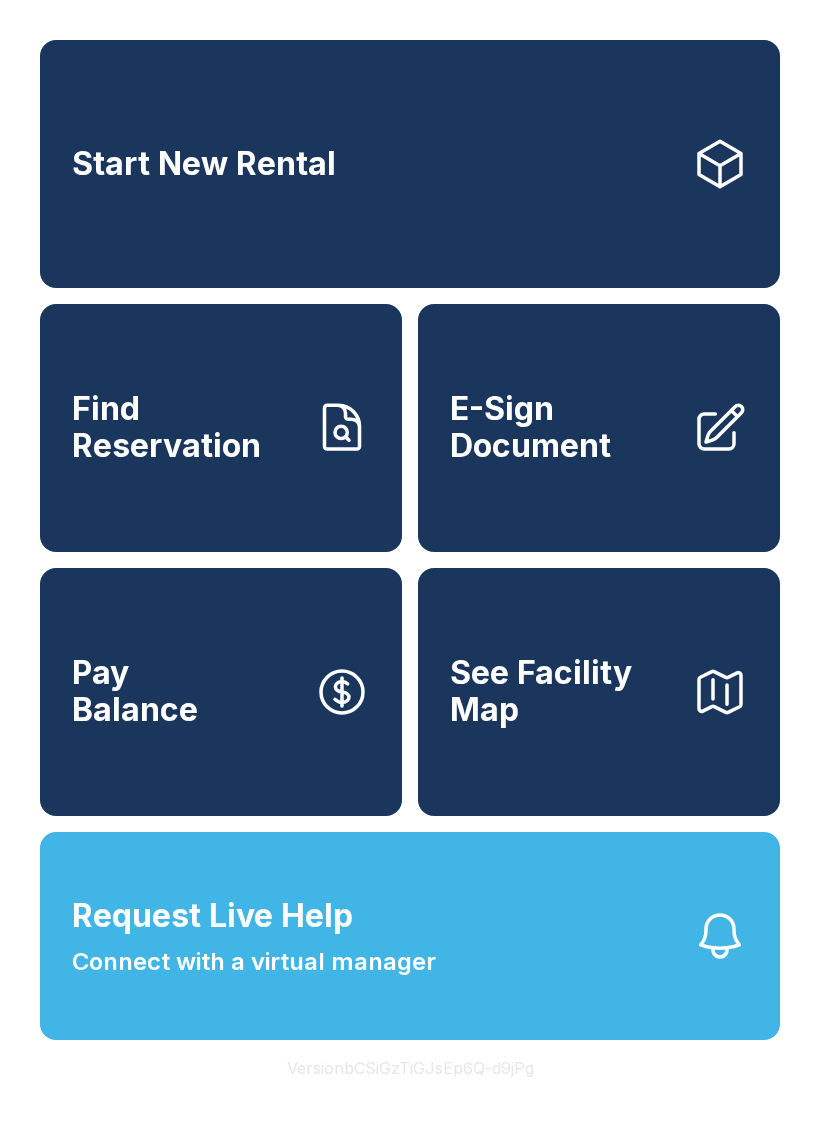 click on "Request Live Help" at bounding box center (212, 916) 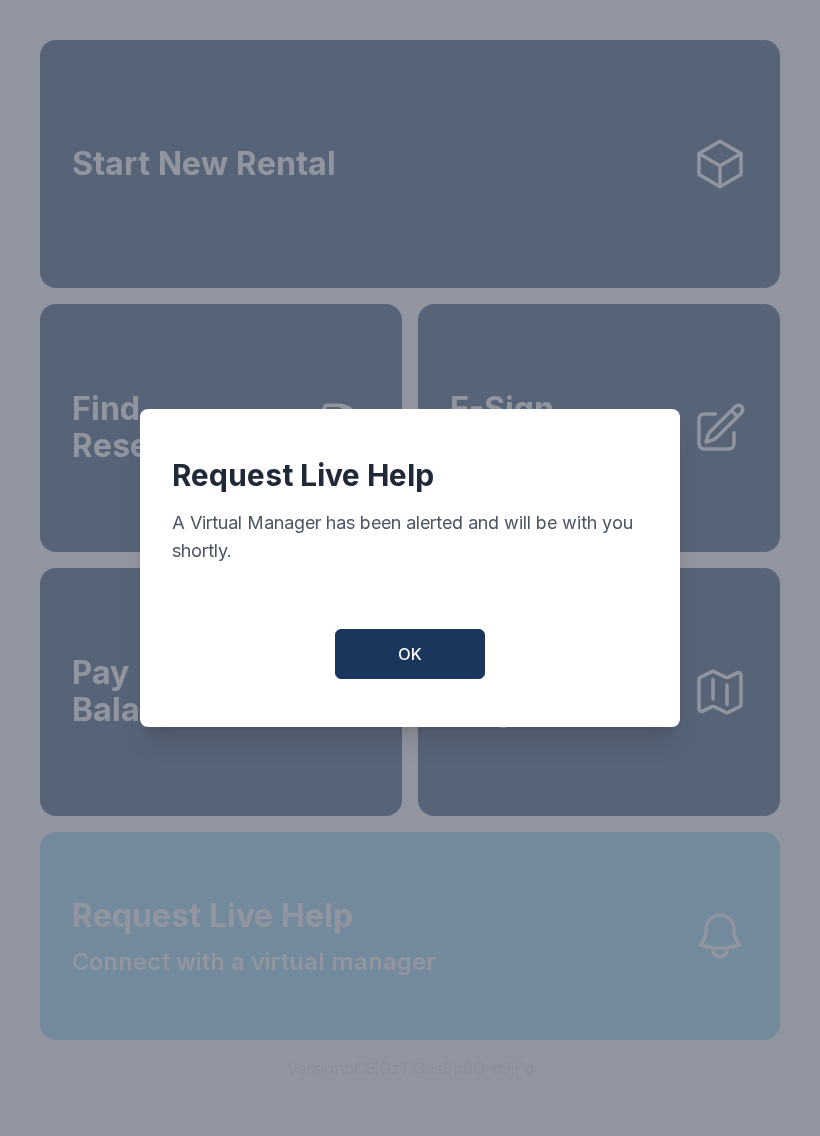 click on "OK" at bounding box center (410, 654) 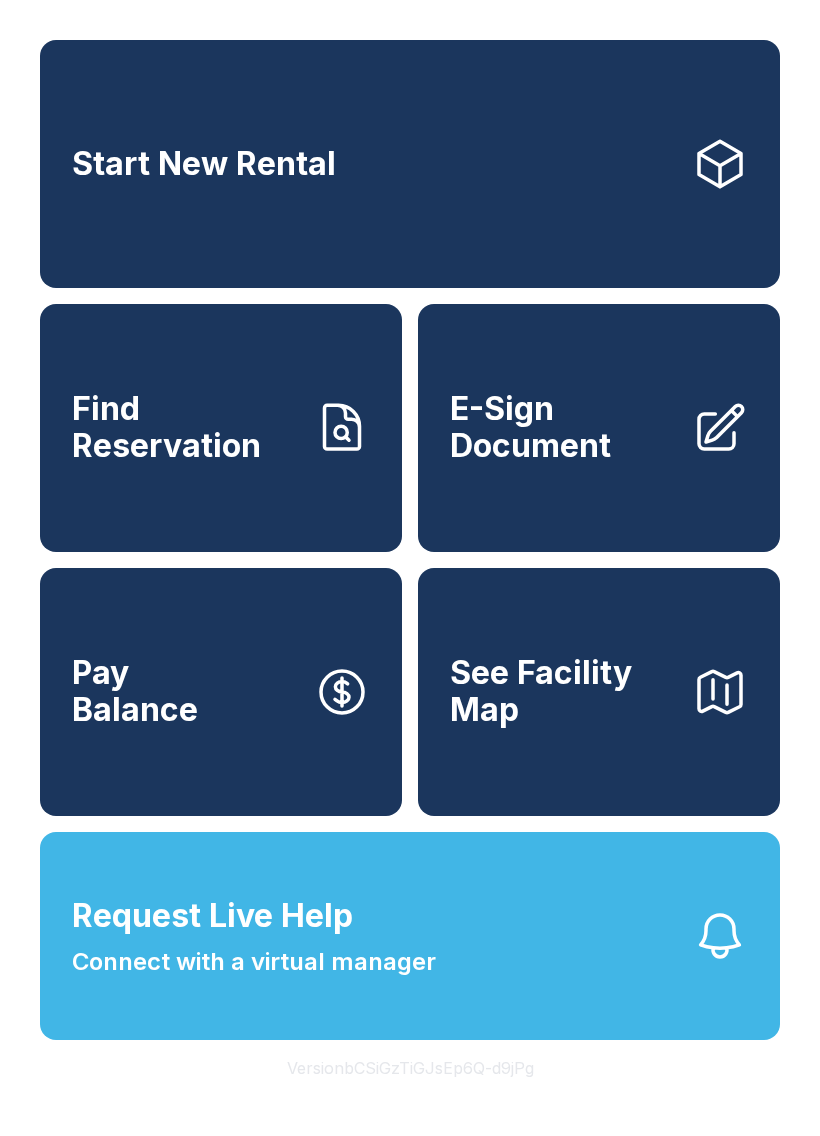 click on "Connect with a virtual manager" at bounding box center (254, 962) 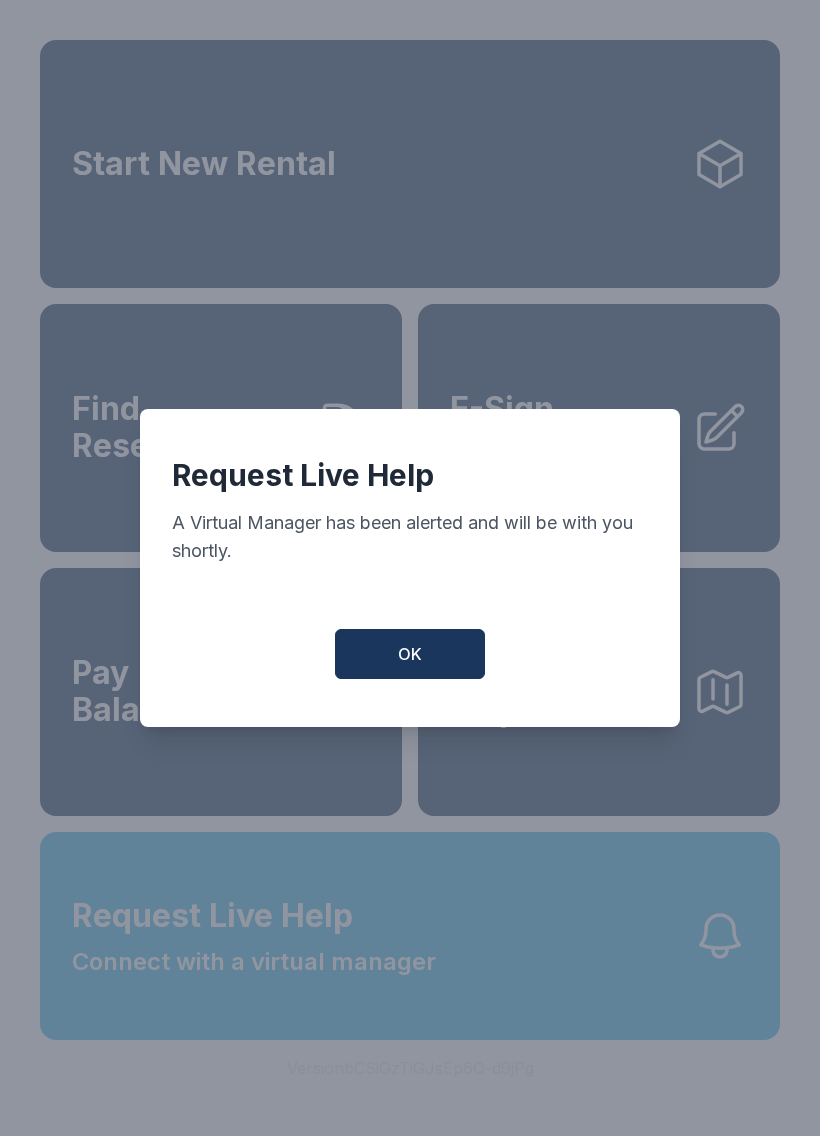 click on "OK" at bounding box center [410, 654] 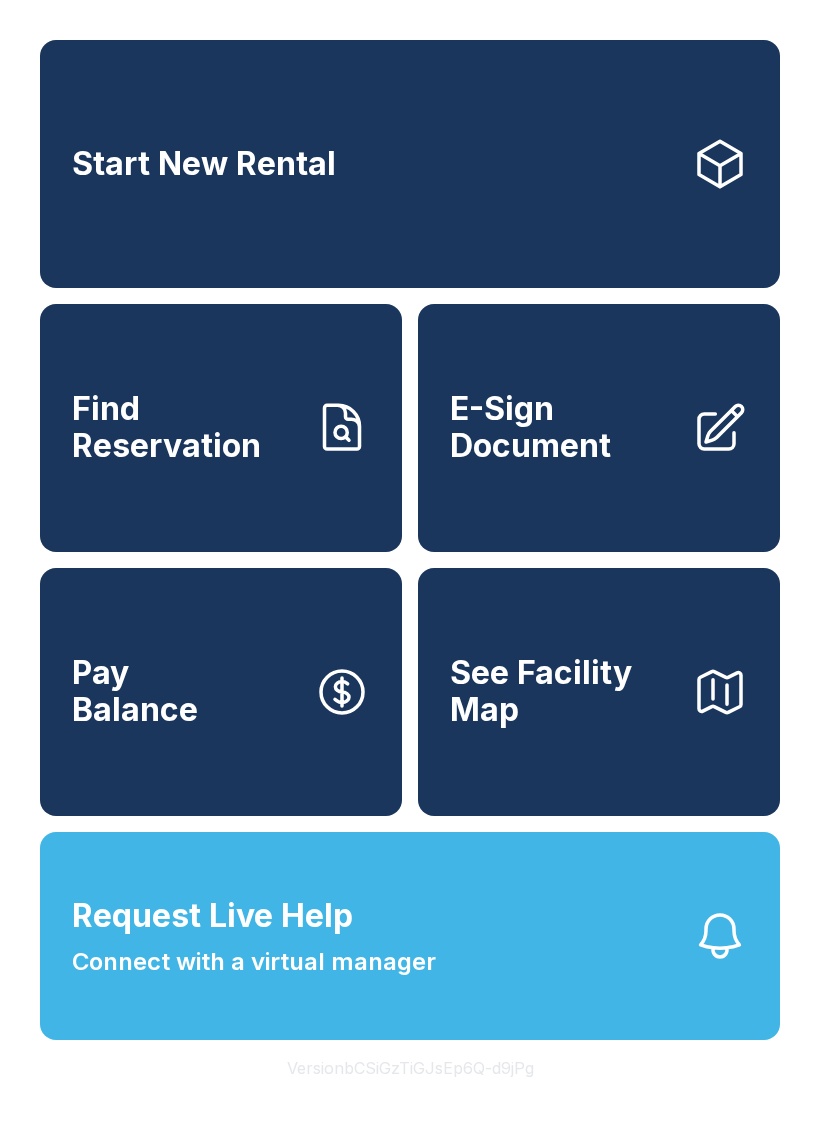 click on "Request Live Help Connect with a virtual manager" at bounding box center [254, 936] 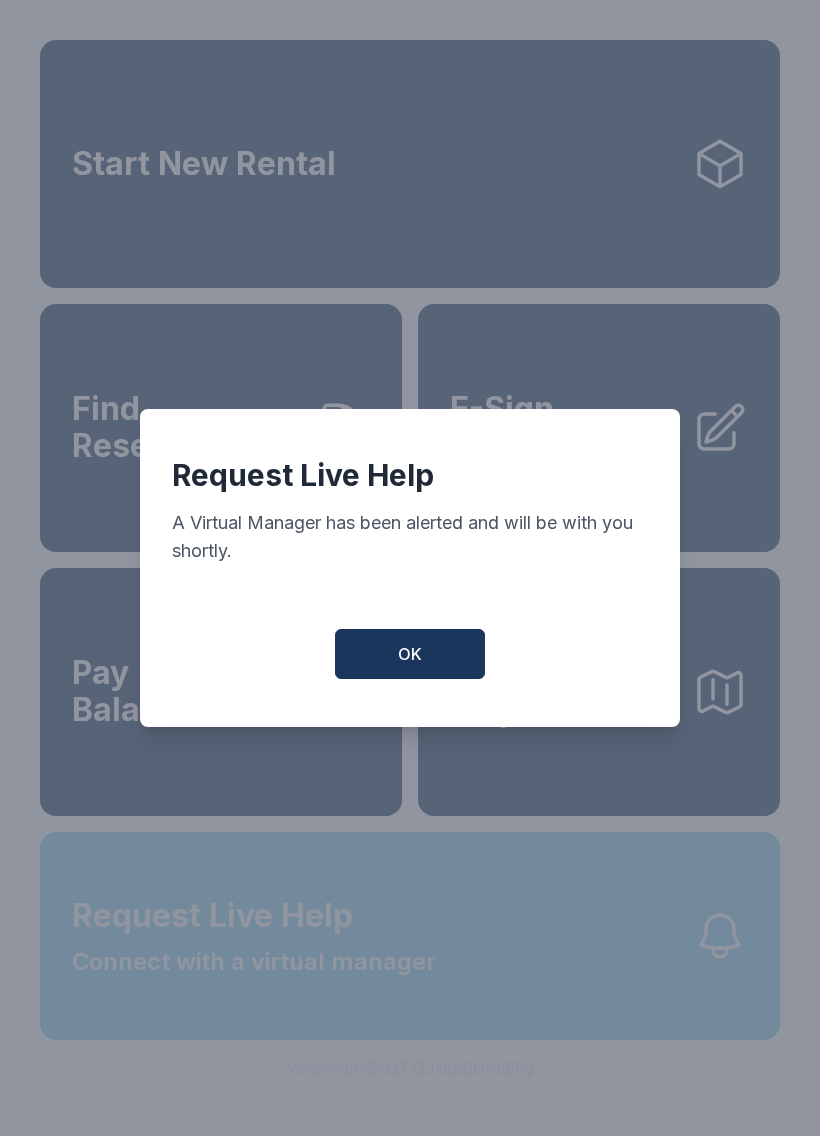 click on "OK" at bounding box center [410, 654] 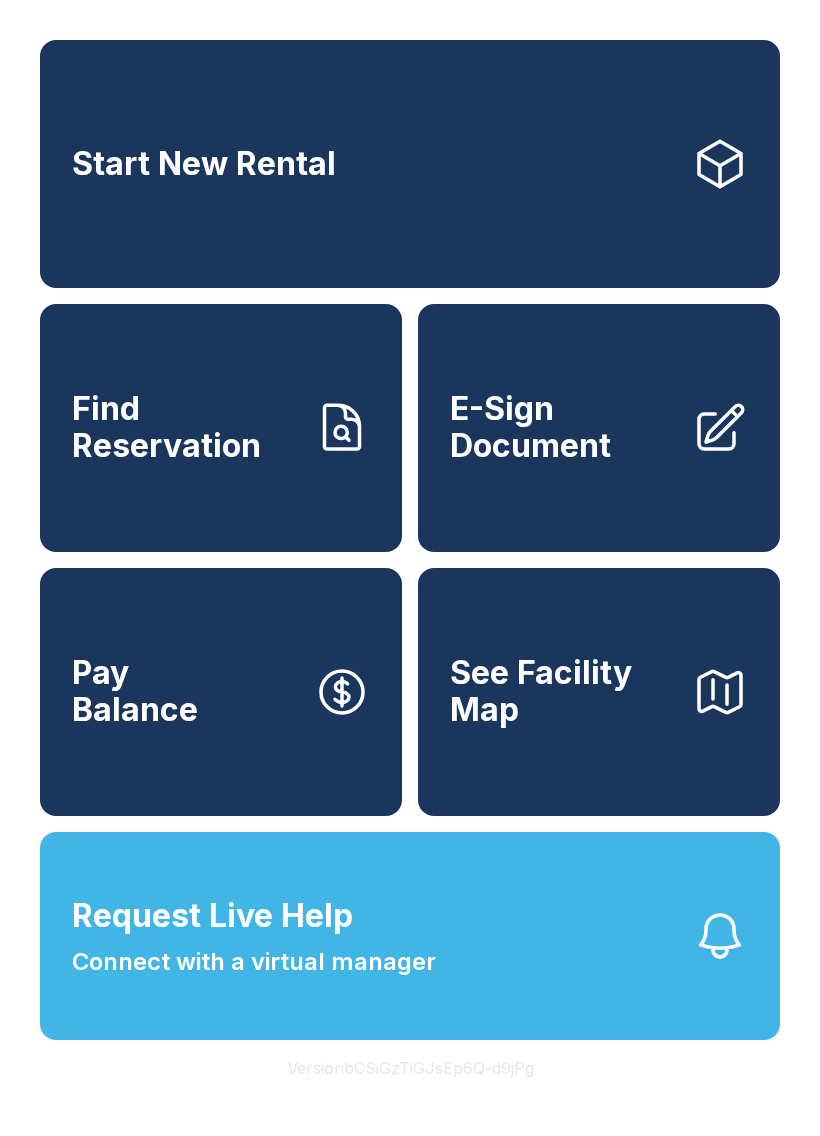 click on "Request Live Help Connect with a virtual manager" at bounding box center (410, 936) 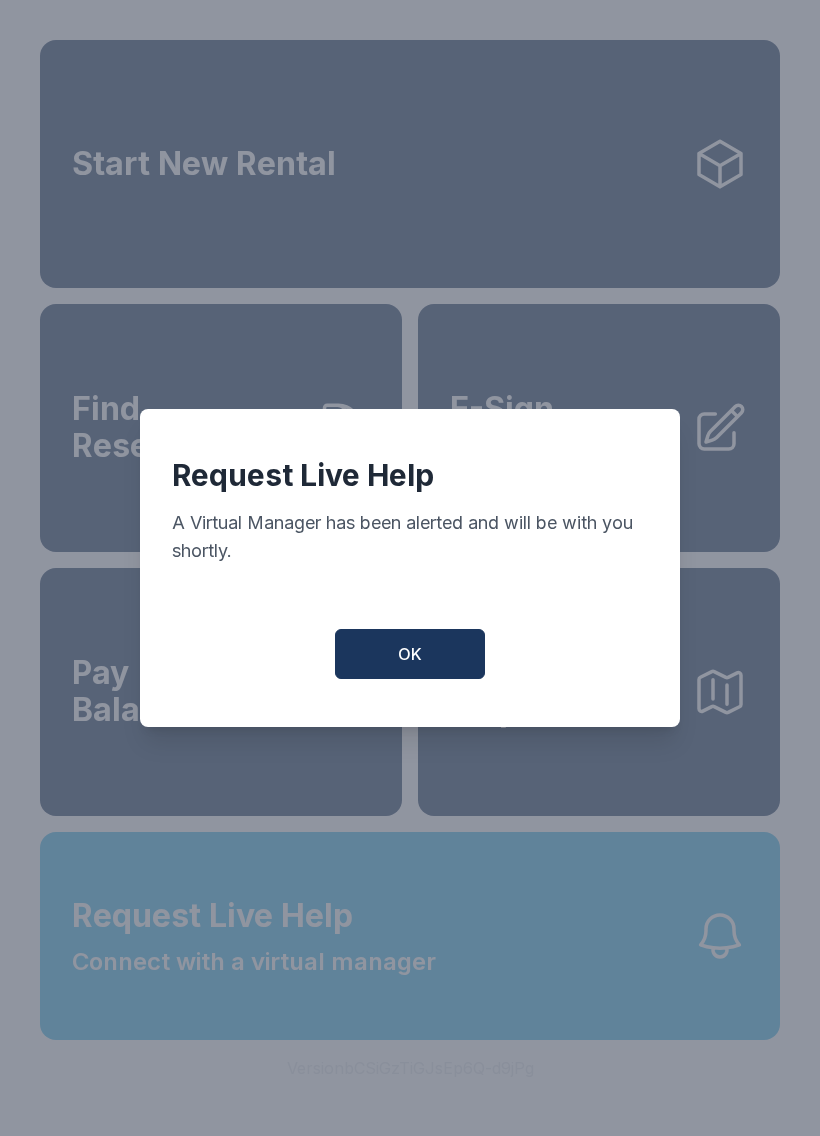 click on "OK" at bounding box center (410, 654) 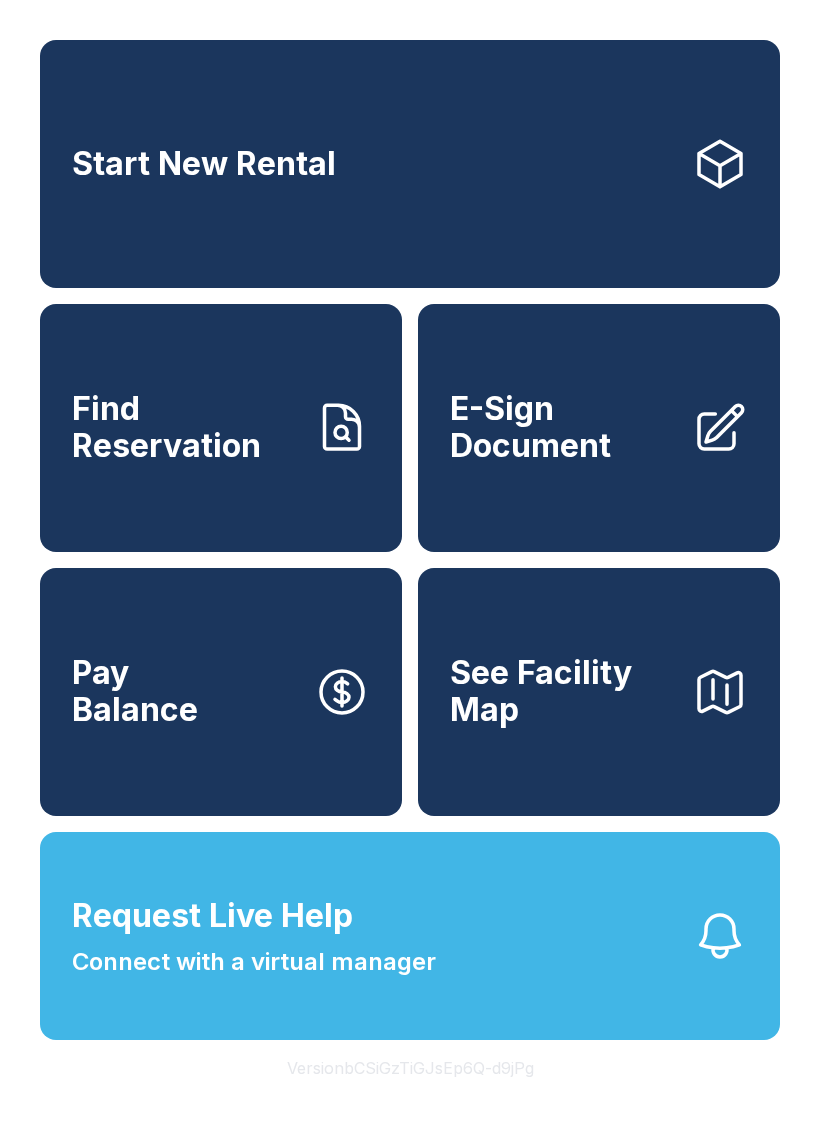 click on "Request Live Help Connect with a virtual manager" at bounding box center (254, 936) 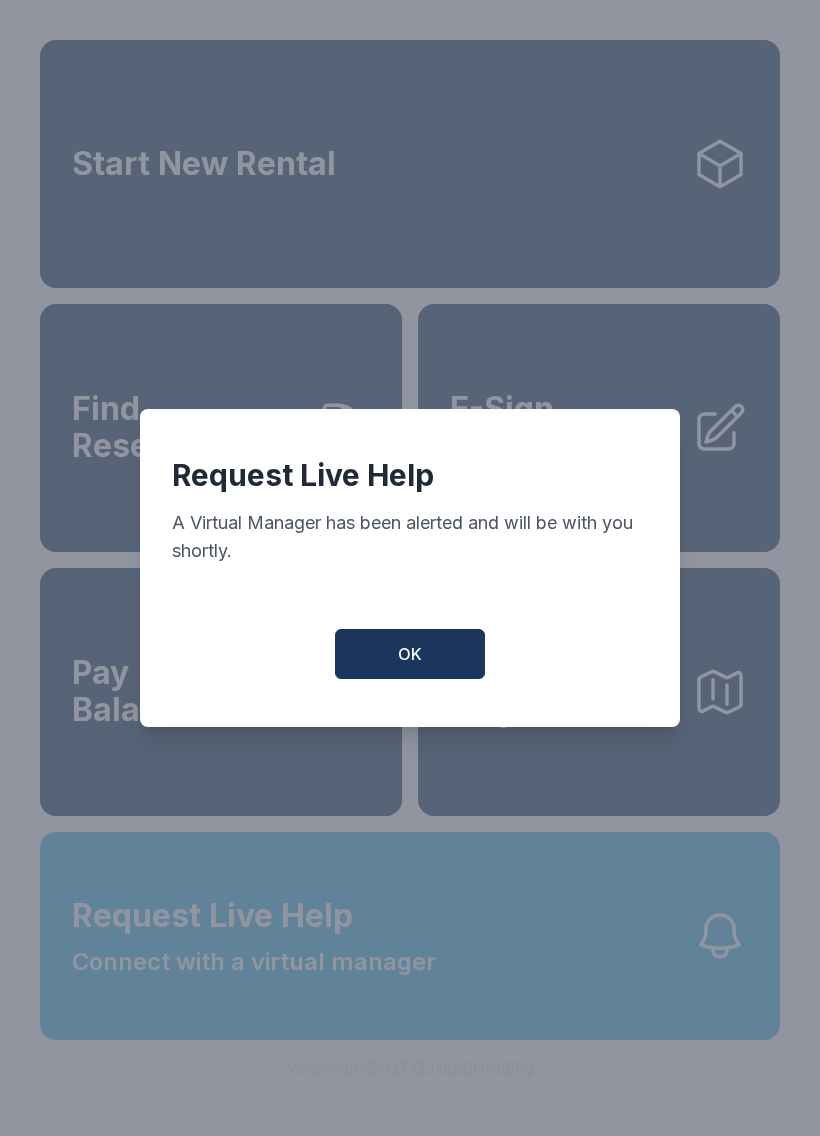 click on "OK" at bounding box center [410, 654] 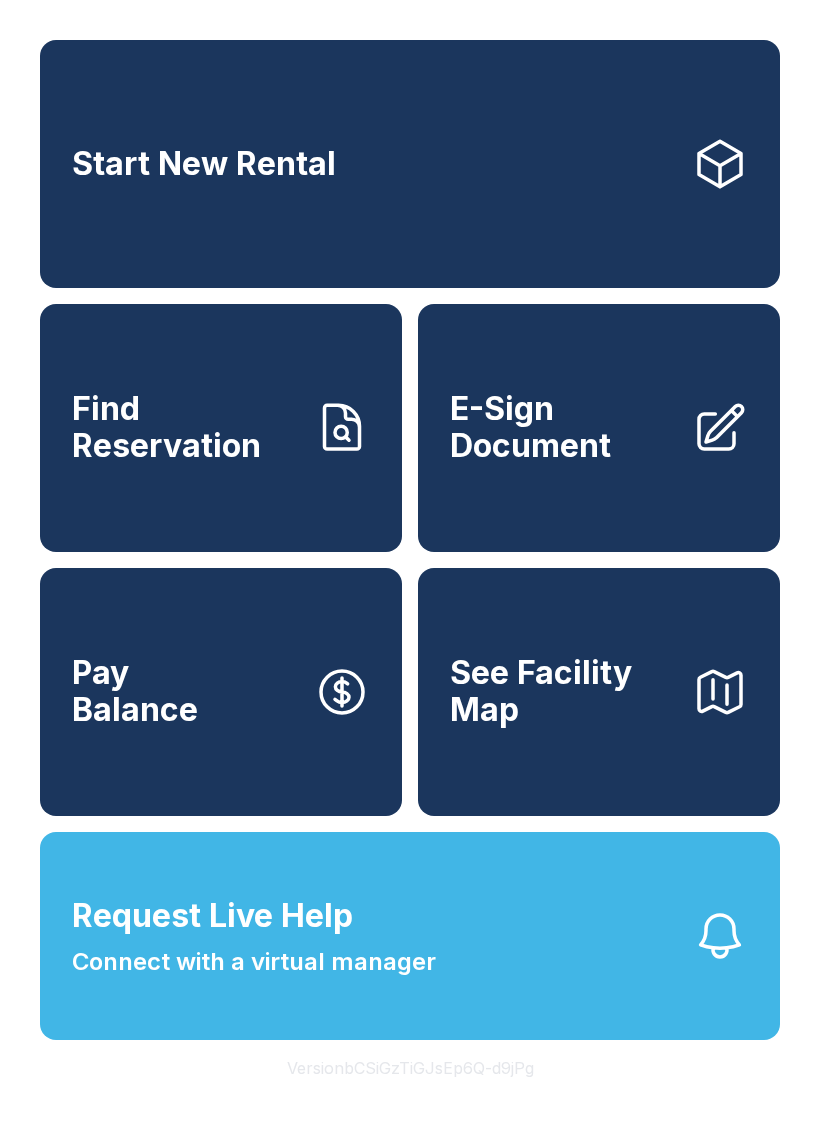 click on "Request Live Help Connect with a virtual manager" at bounding box center (254, 936) 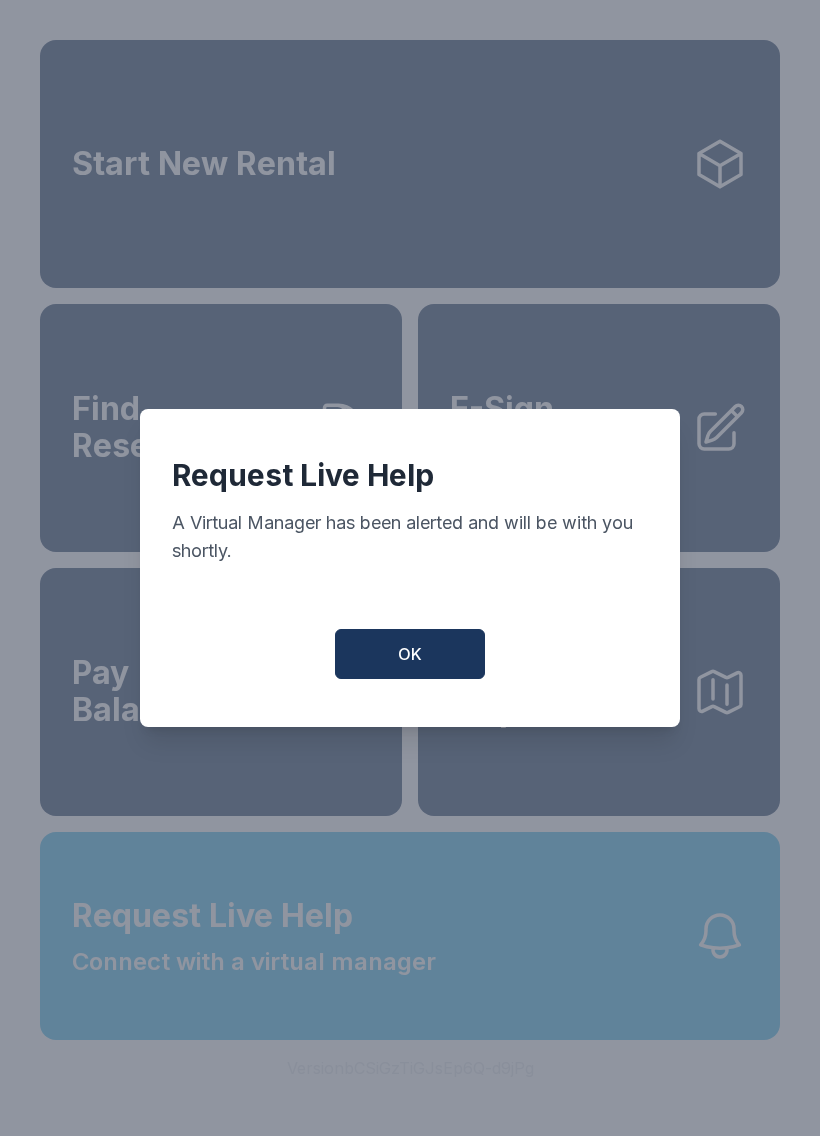 click on "OK" at bounding box center (410, 654) 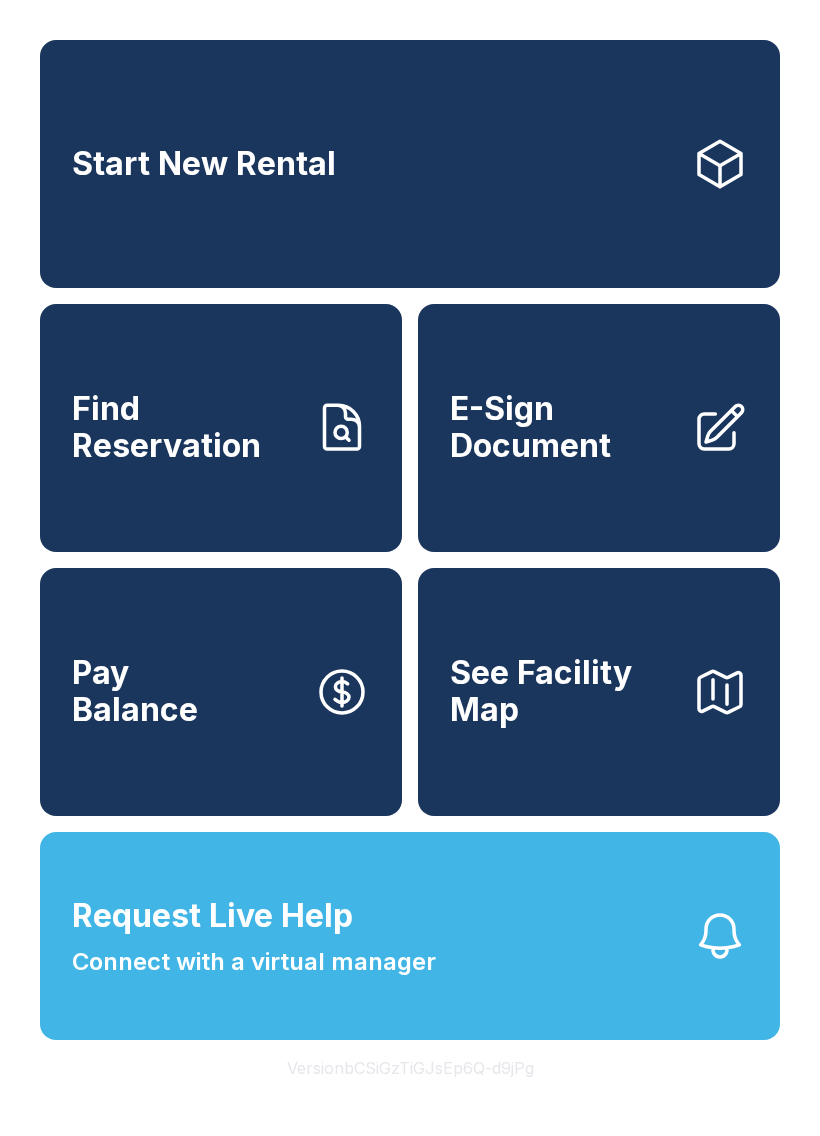 click on "Request Live Help" at bounding box center (212, 916) 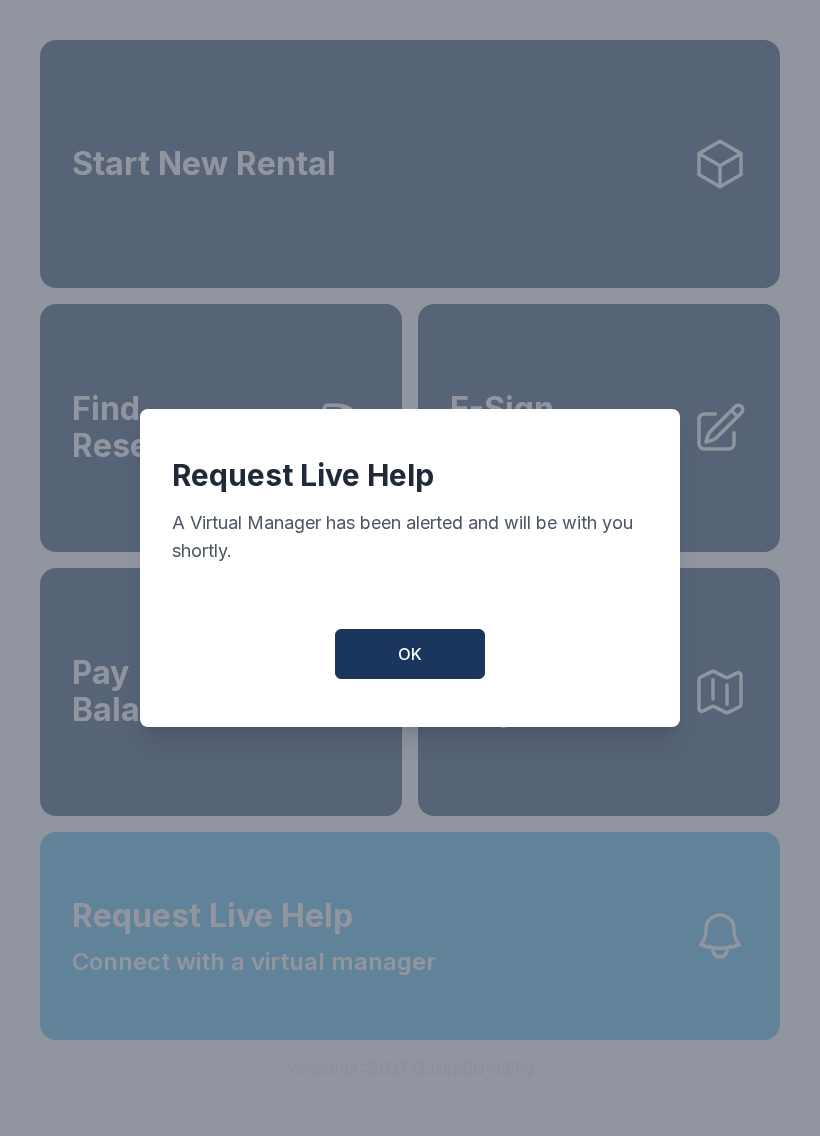 click on "OK" at bounding box center (410, 654) 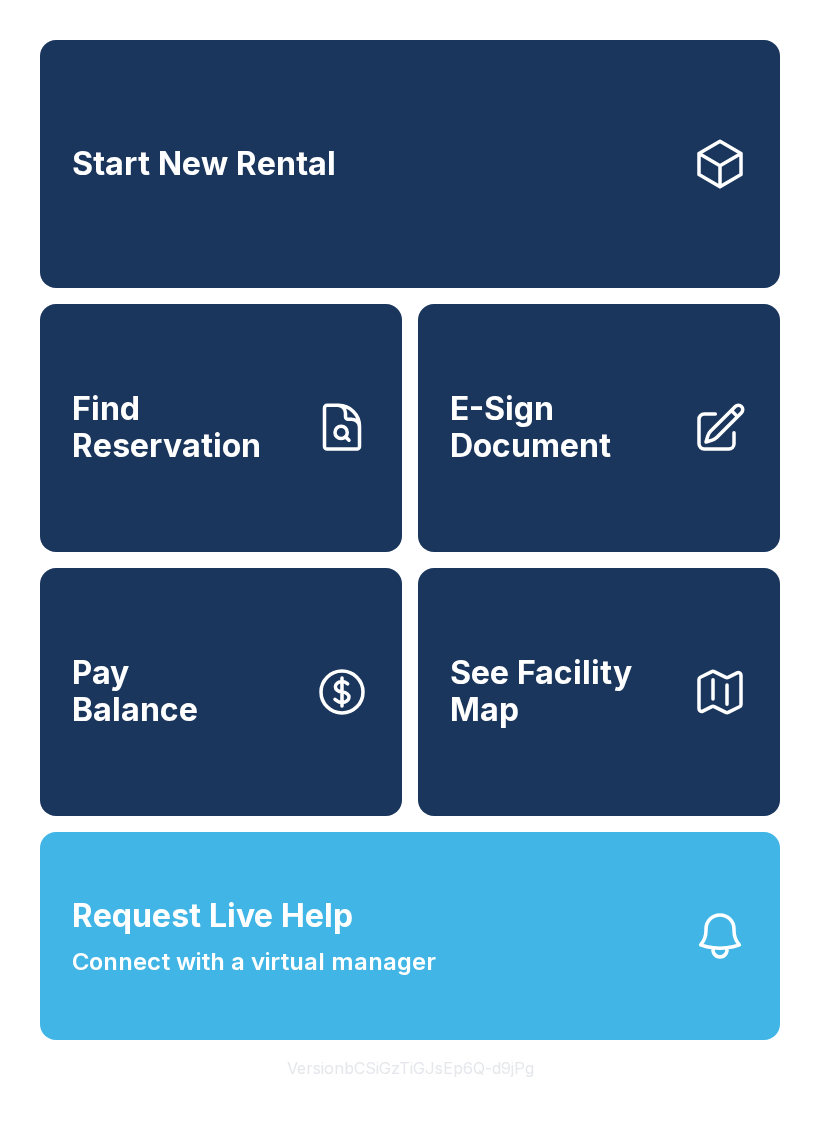 click on "Connect with a virtual manager" at bounding box center (254, 962) 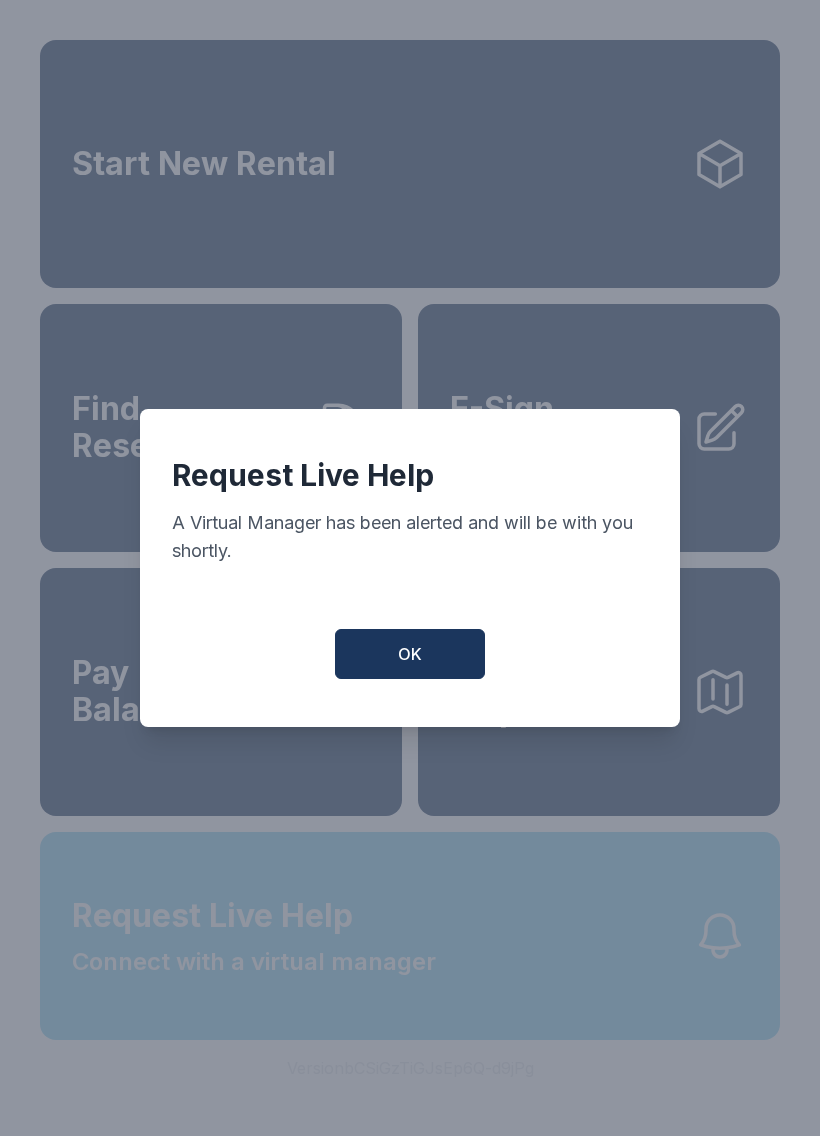 click on "OK" at bounding box center (410, 654) 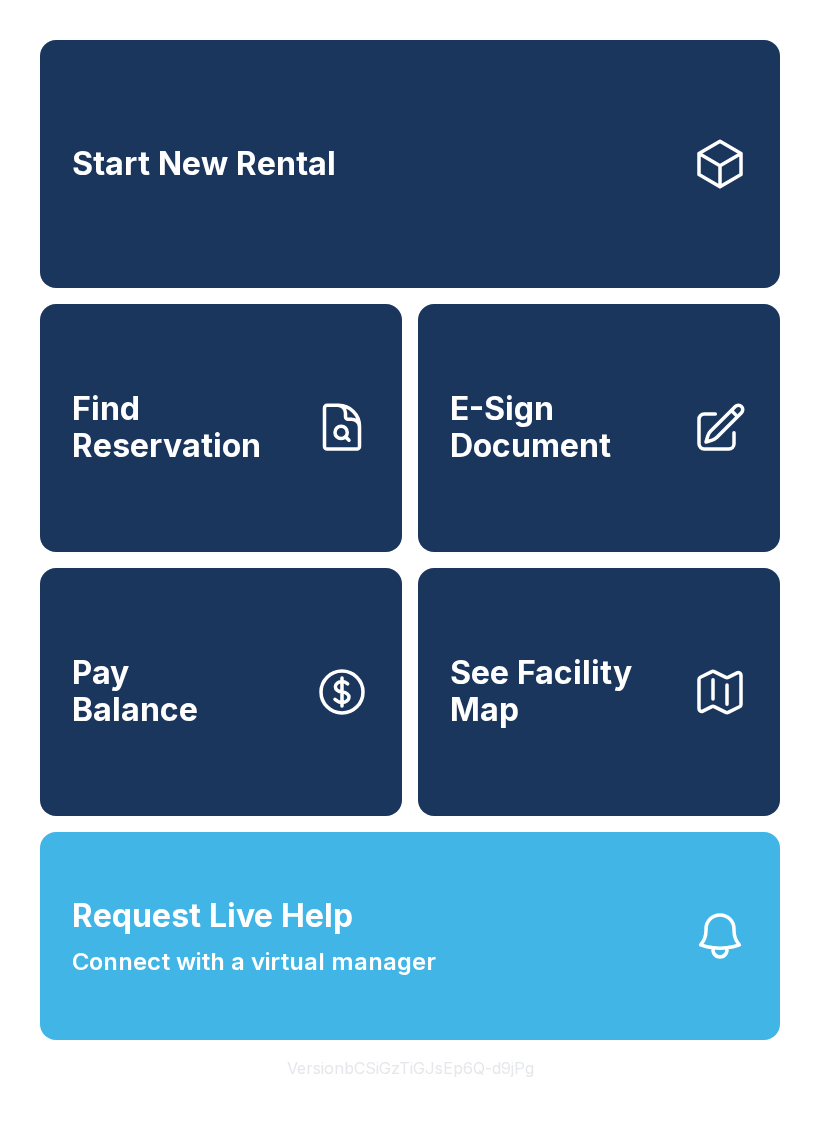 click on "Connect with a virtual manager" at bounding box center (254, 962) 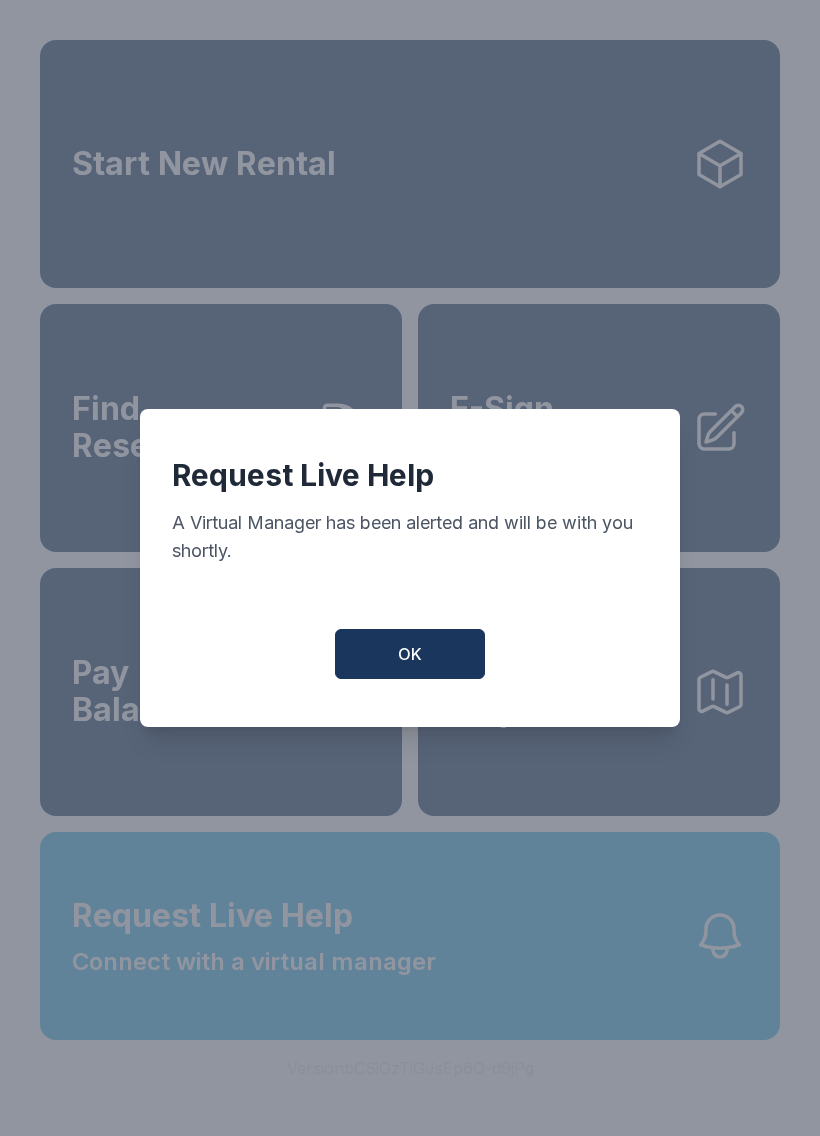 click on "OK" at bounding box center (410, 654) 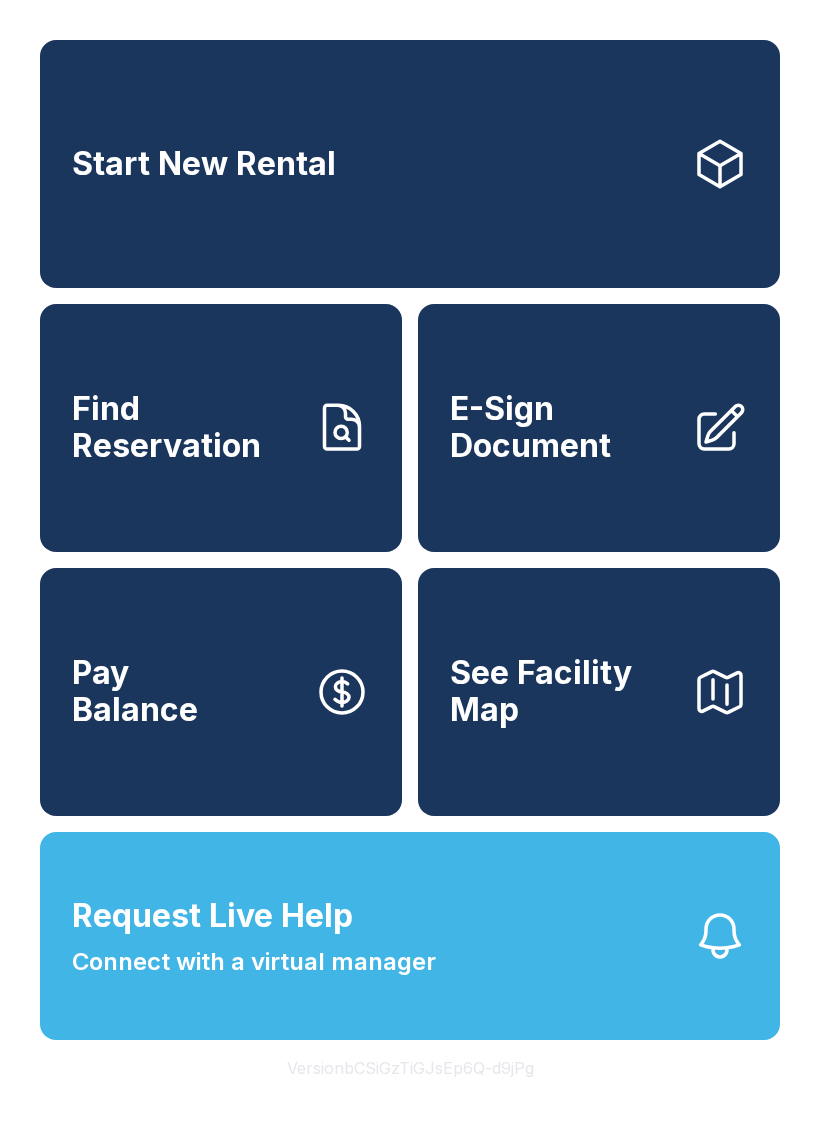 click on "Request Live Help Connect with a virtual manager" at bounding box center (410, 936) 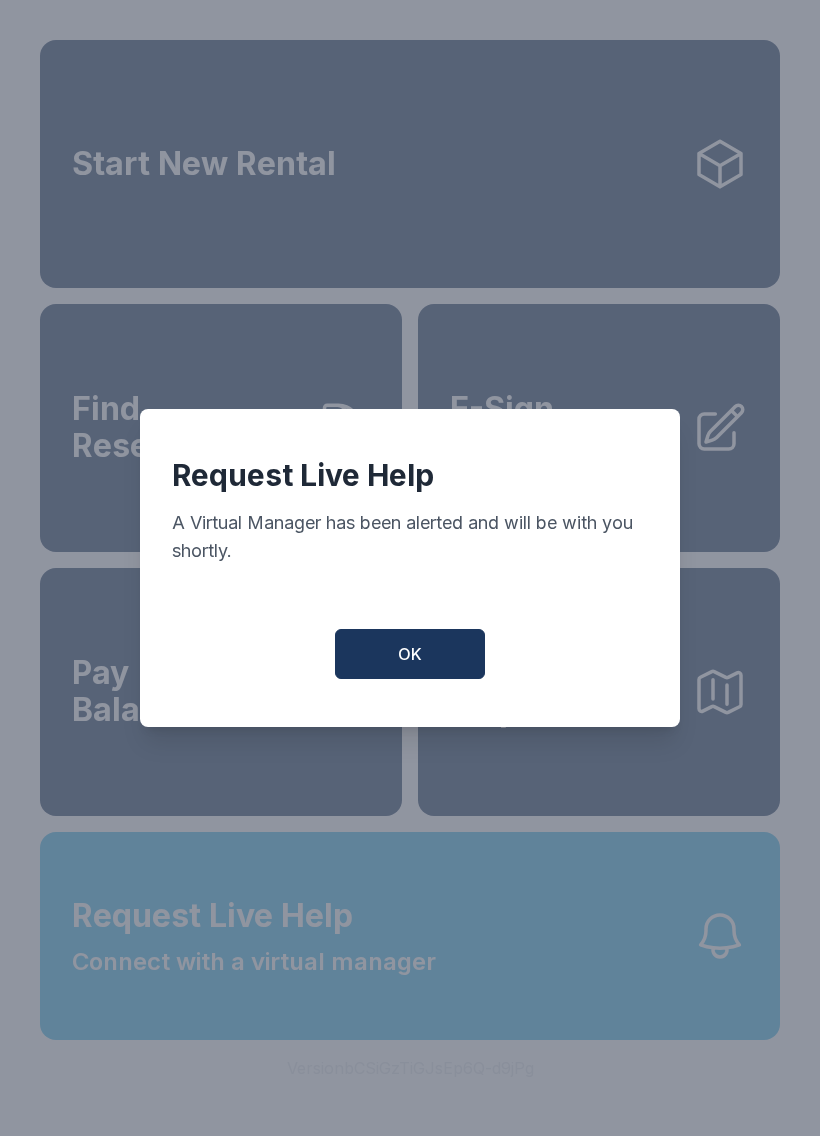 click on "OK" at bounding box center [410, 654] 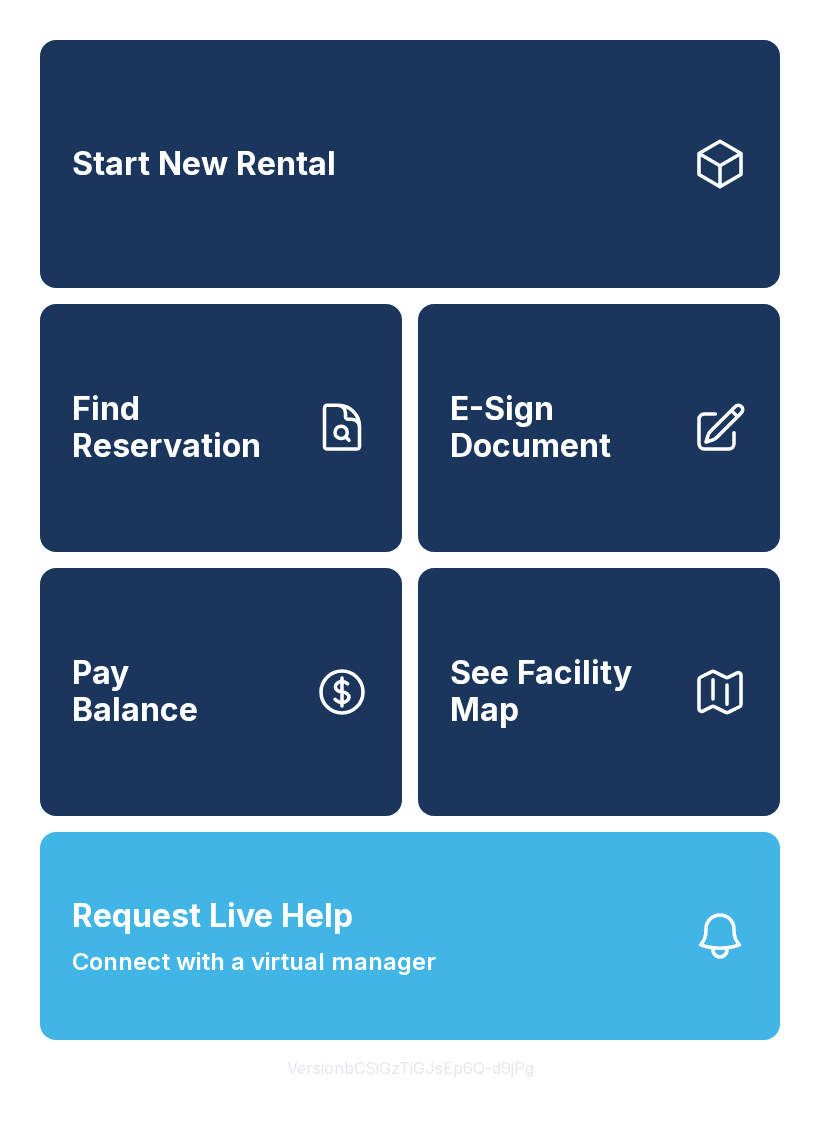 click on "Connect with a virtual manager" at bounding box center (254, 962) 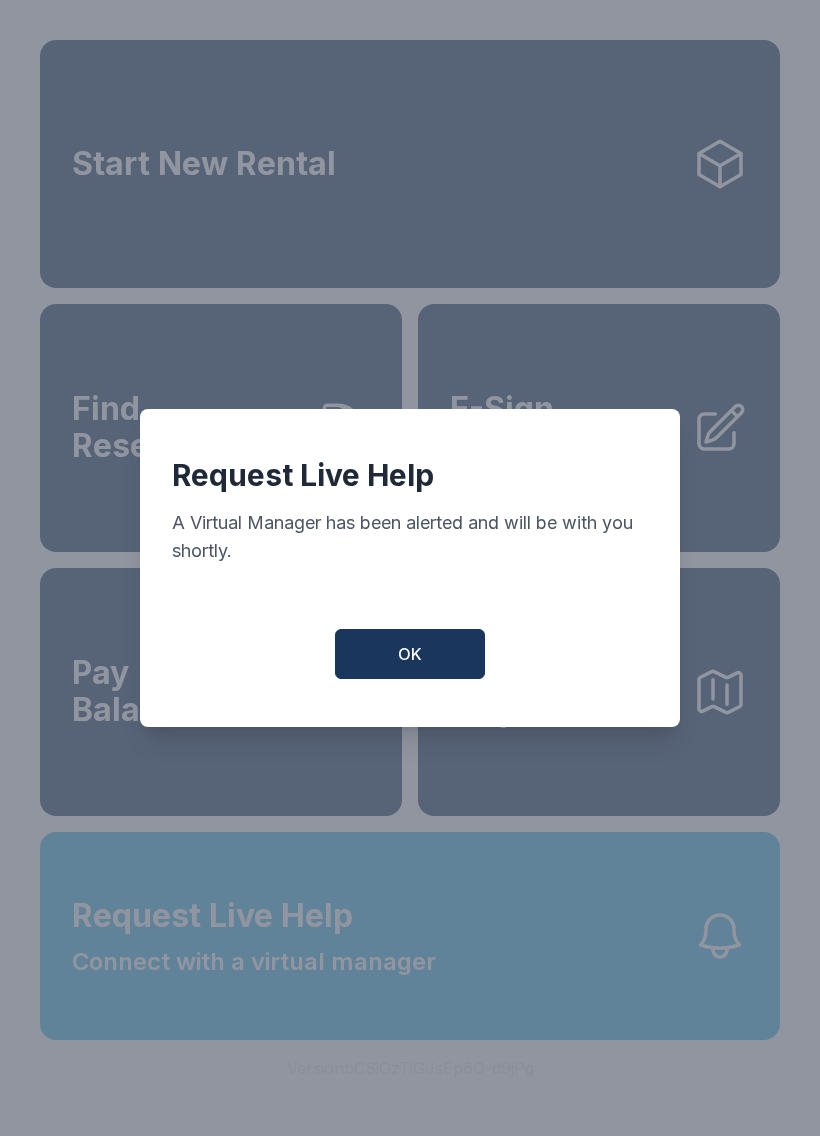 click on "OK" at bounding box center [410, 654] 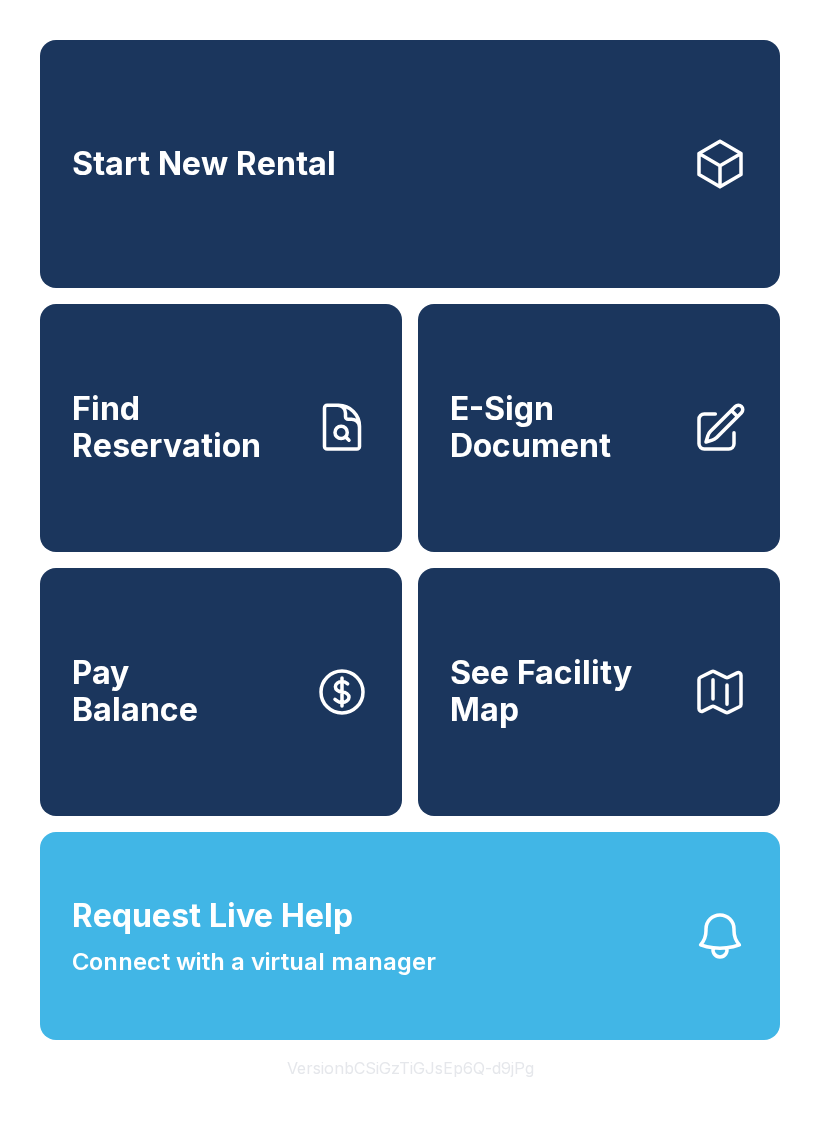 click on "Connect with a virtual manager" at bounding box center (254, 962) 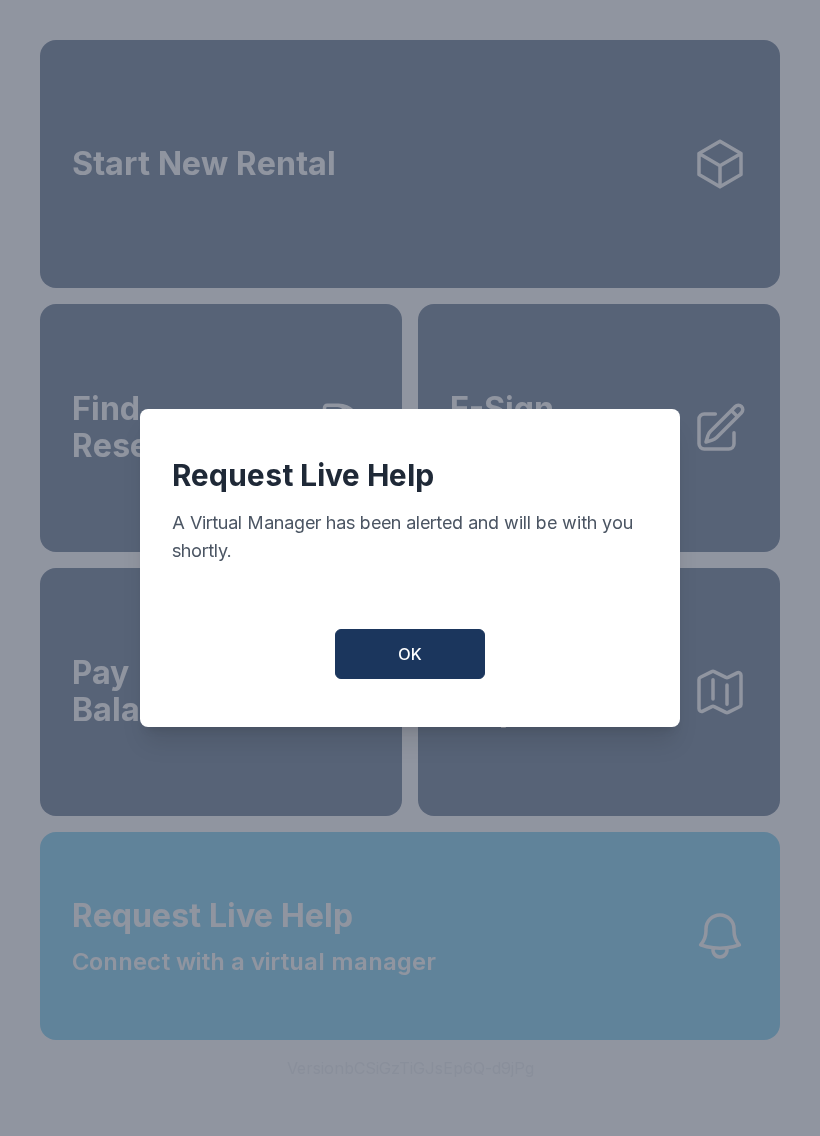 click on "OK" at bounding box center (410, 654) 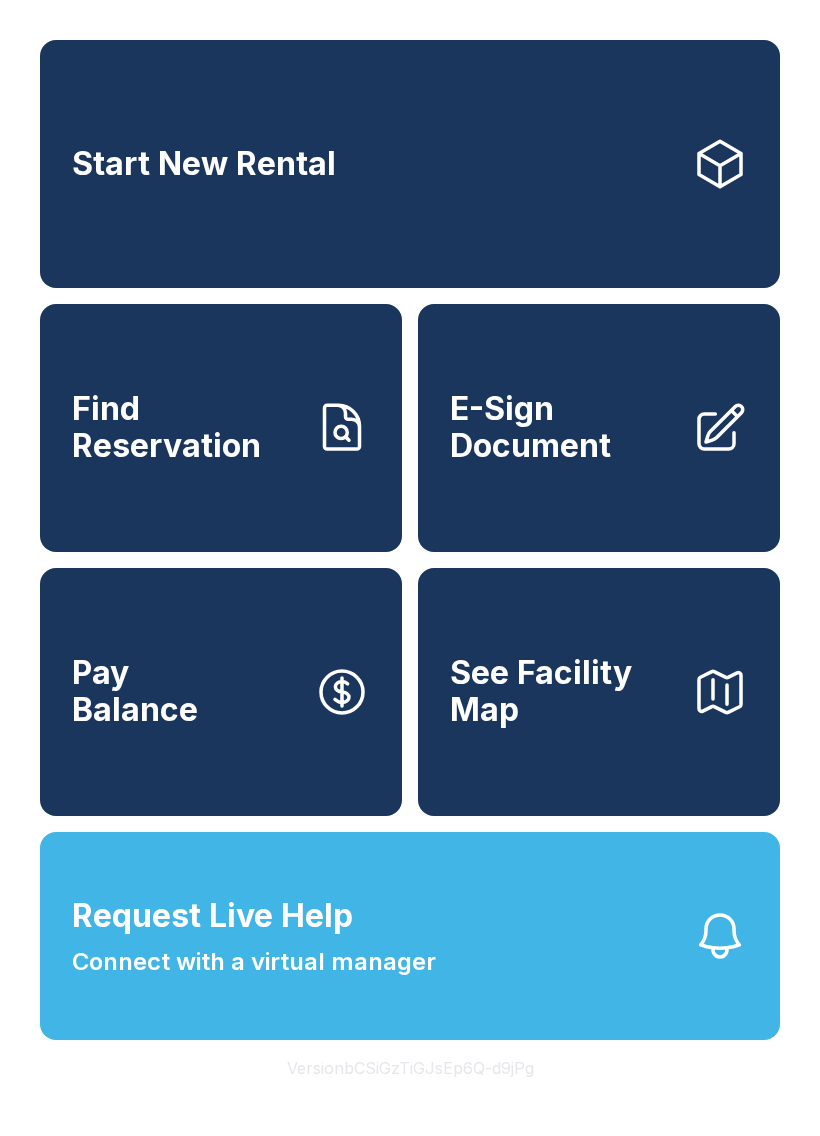 click on "Request Live Help Connect with a virtual manager" at bounding box center (410, 936) 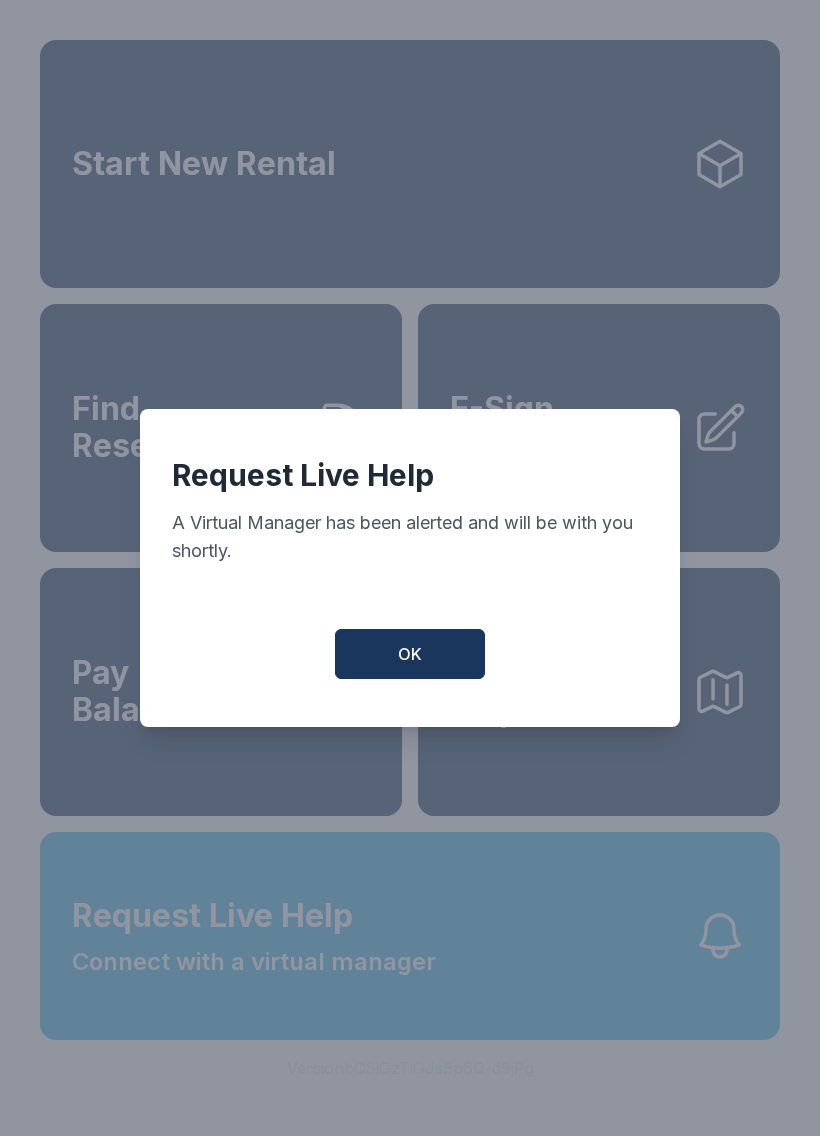 click on "OK" at bounding box center [410, 654] 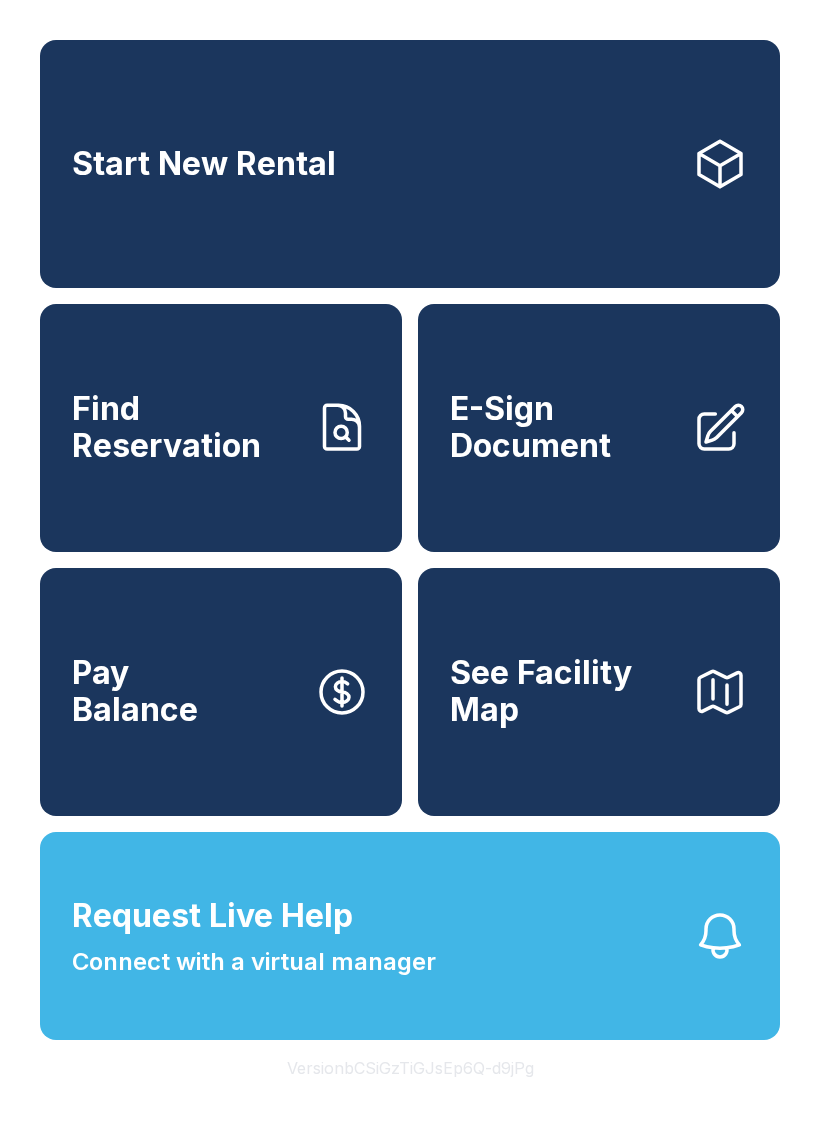 click on "Connect with a virtual manager" at bounding box center (254, 962) 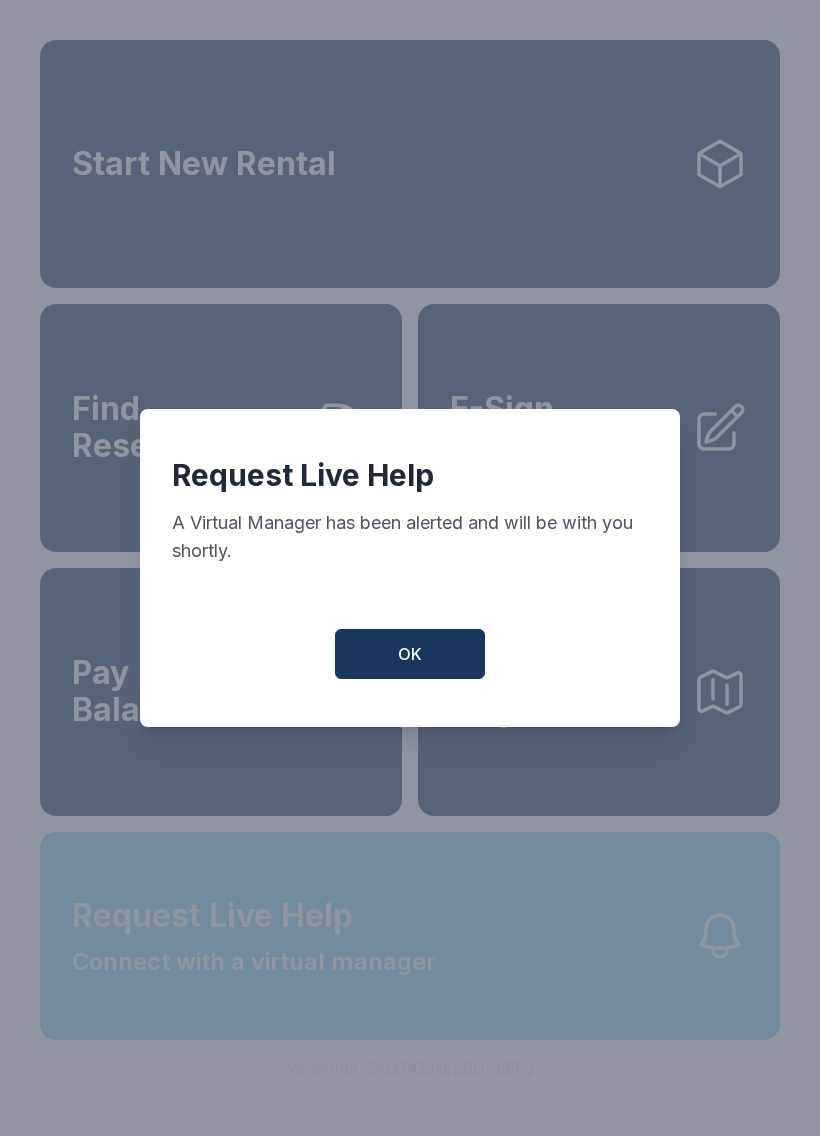 click on "OK" at bounding box center (410, 654) 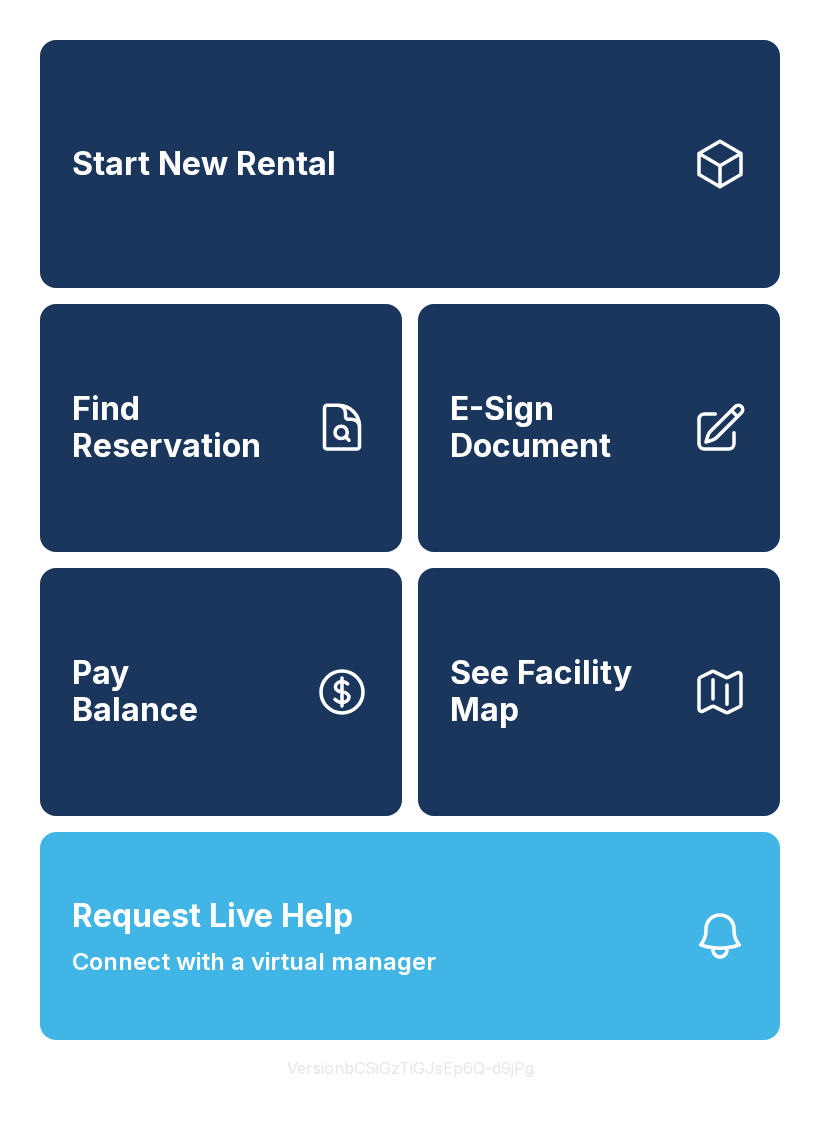 click on "Connect with a virtual manager" at bounding box center [254, 962] 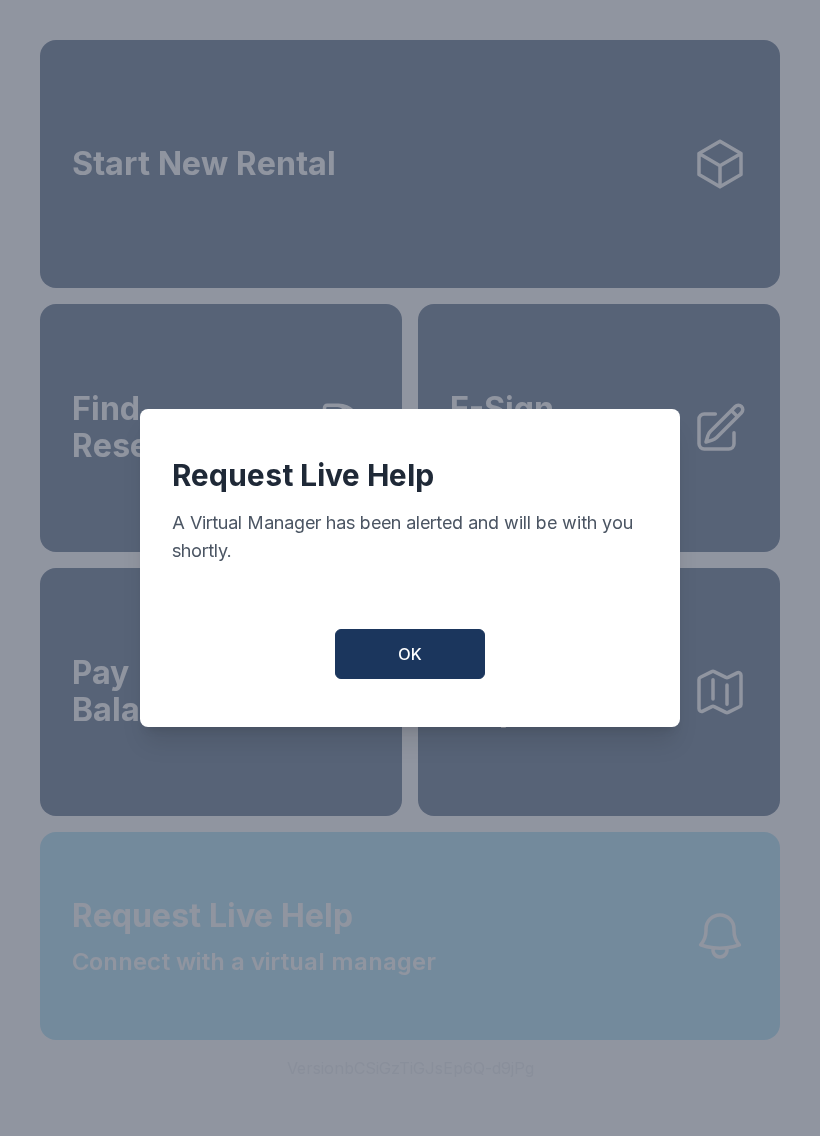 click on "OK" at bounding box center [410, 654] 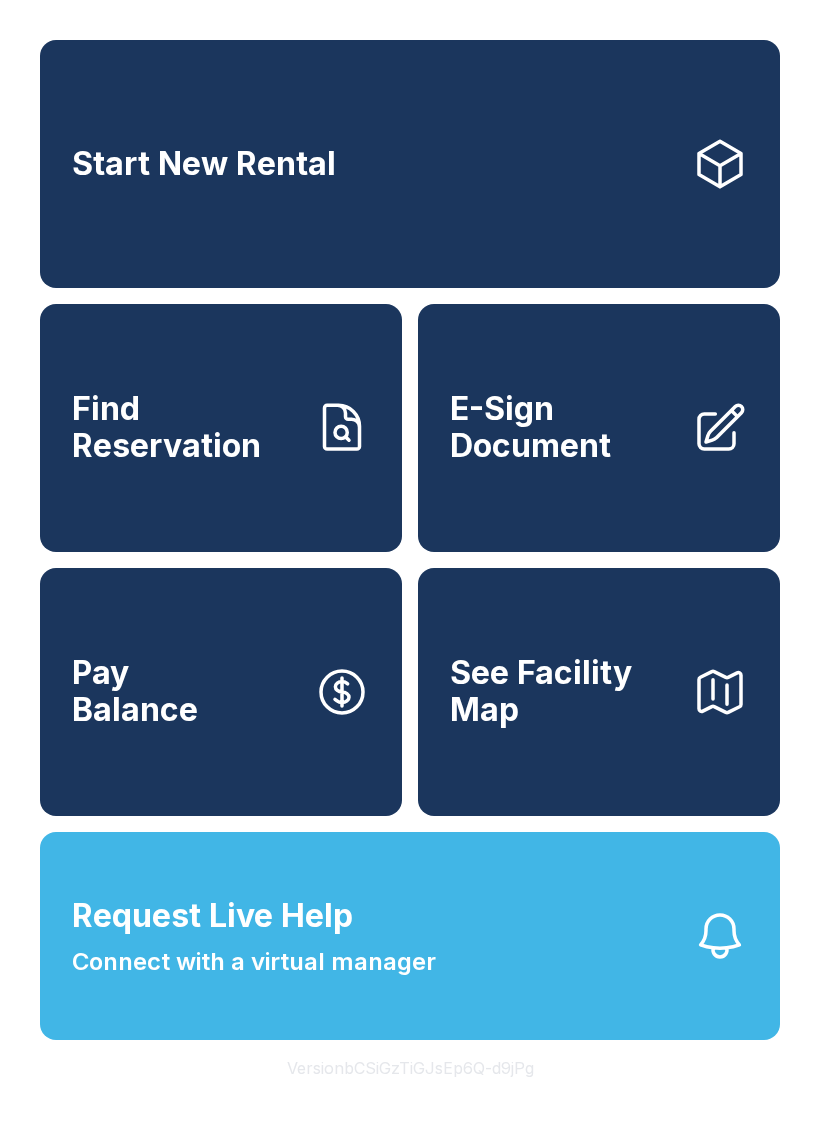 click on "Request Live Help Connect with a virtual manager" at bounding box center (410, 936) 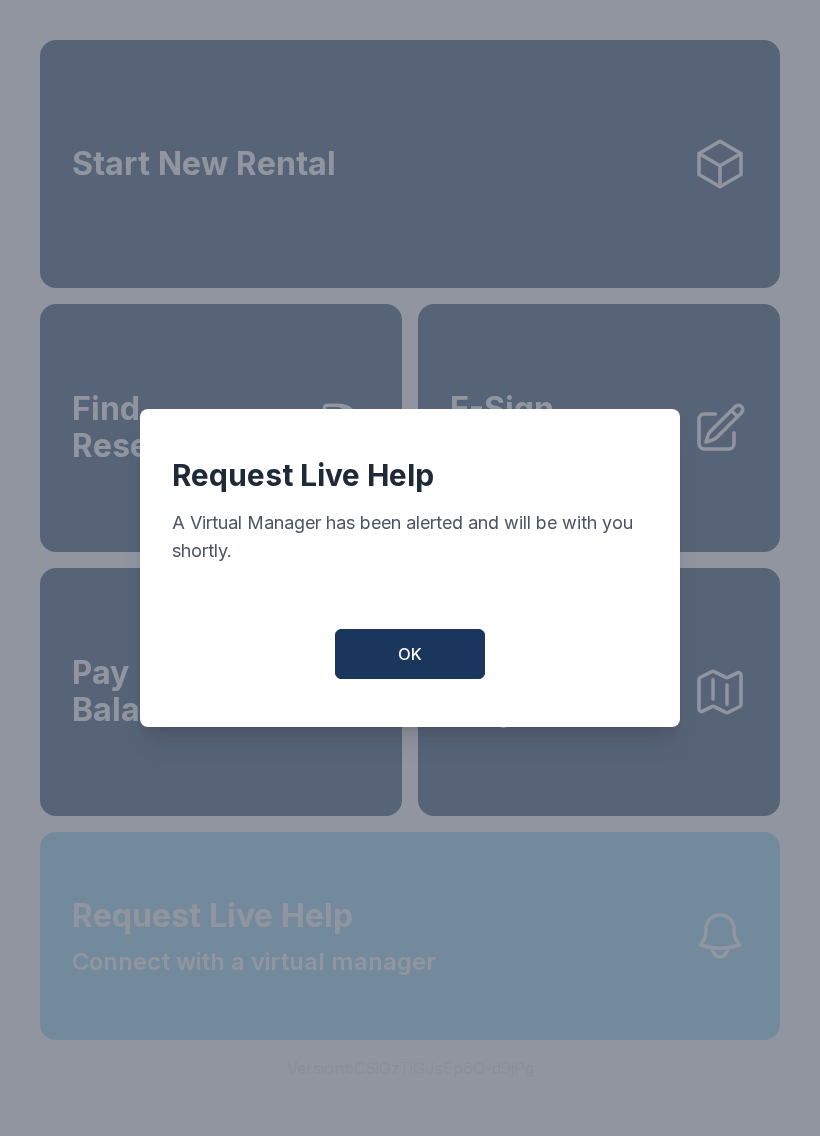 click on "OK" at bounding box center [410, 654] 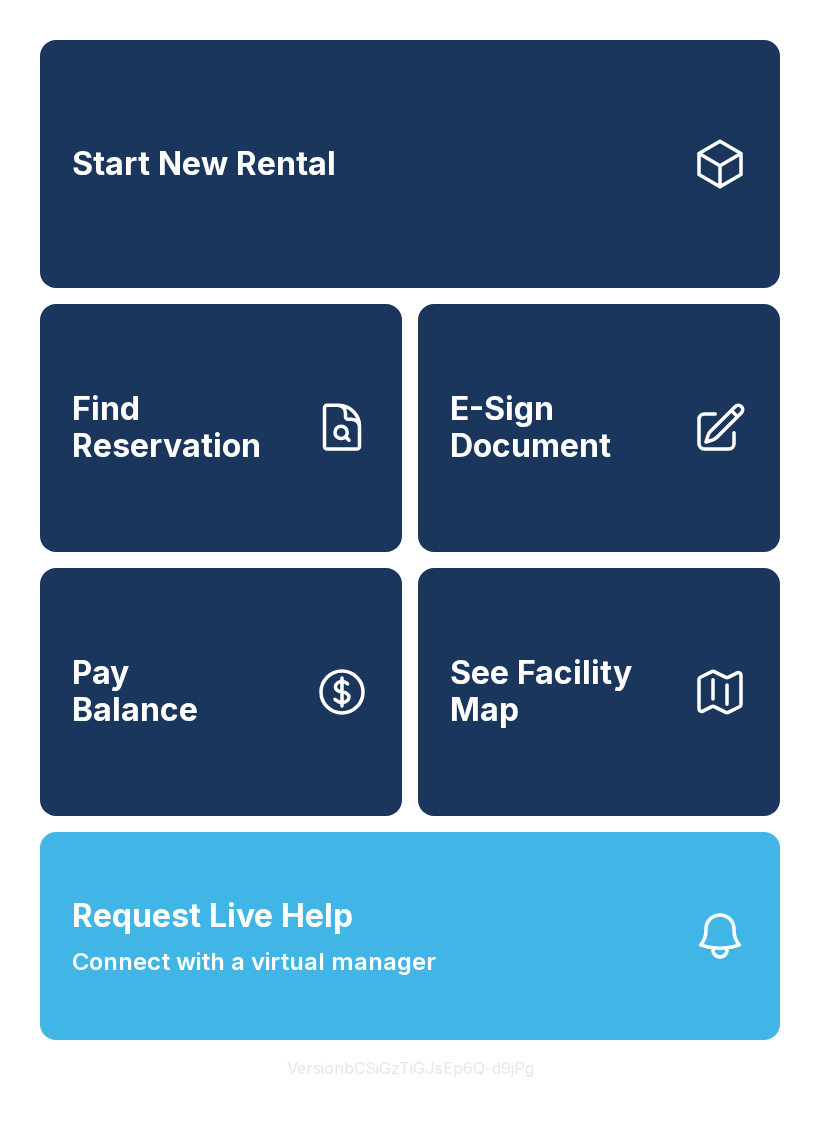 click on "Request Live Help Connect with a virtual manager" at bounding box center [410, 936] 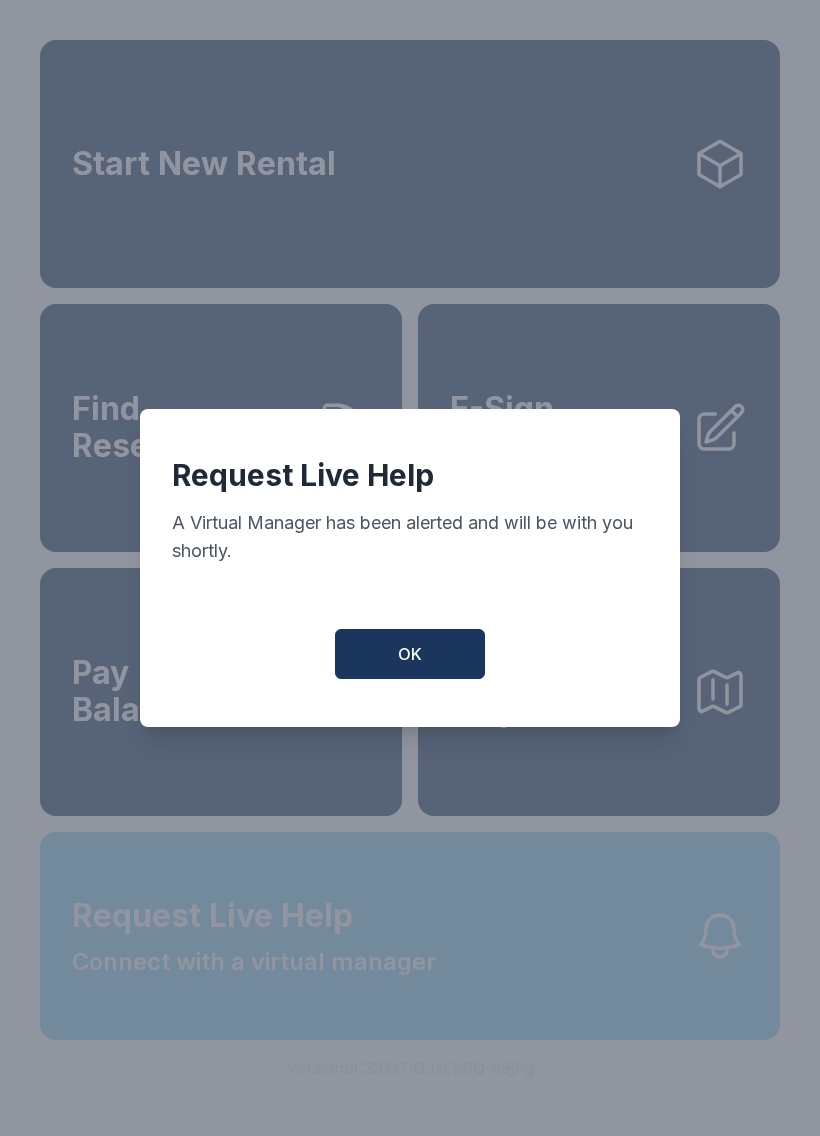 click on "Request Live Help A Virtual Manager has been alerted and will be with you shortly. OK" at bounding box center (410, 568) 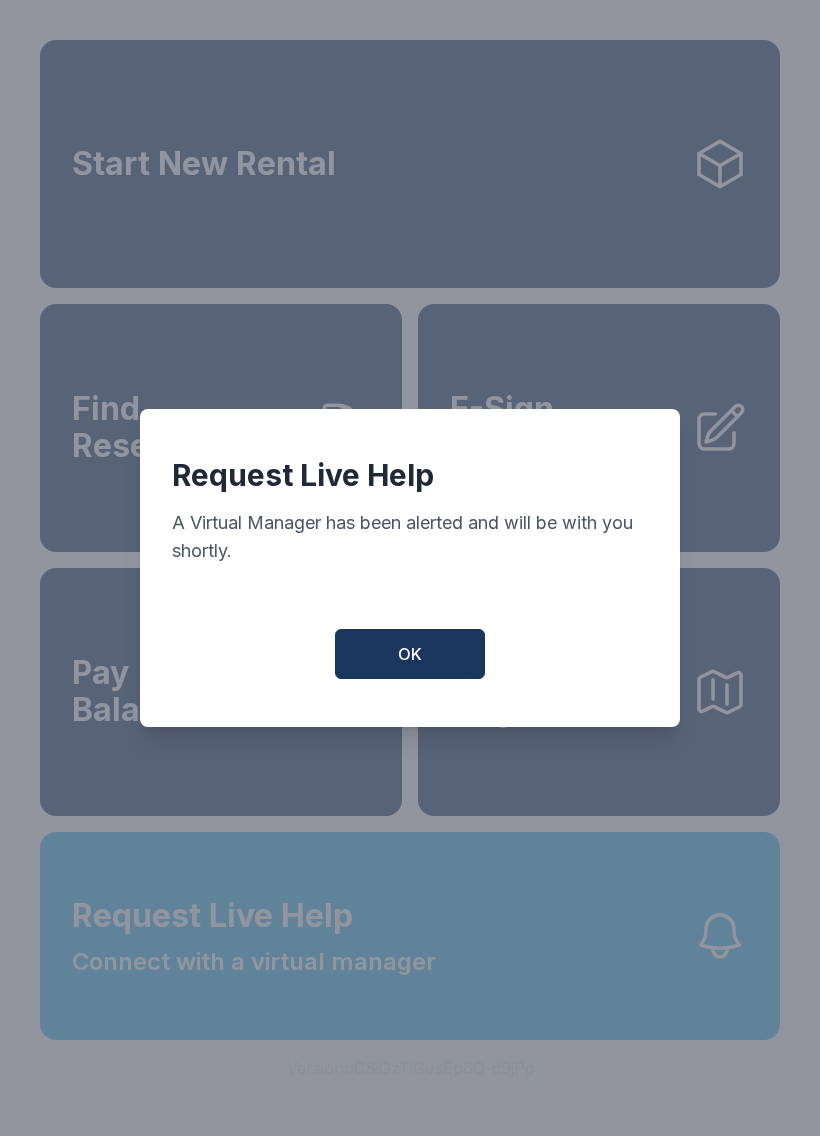 click on "OK" at bounding box center (410, 654) 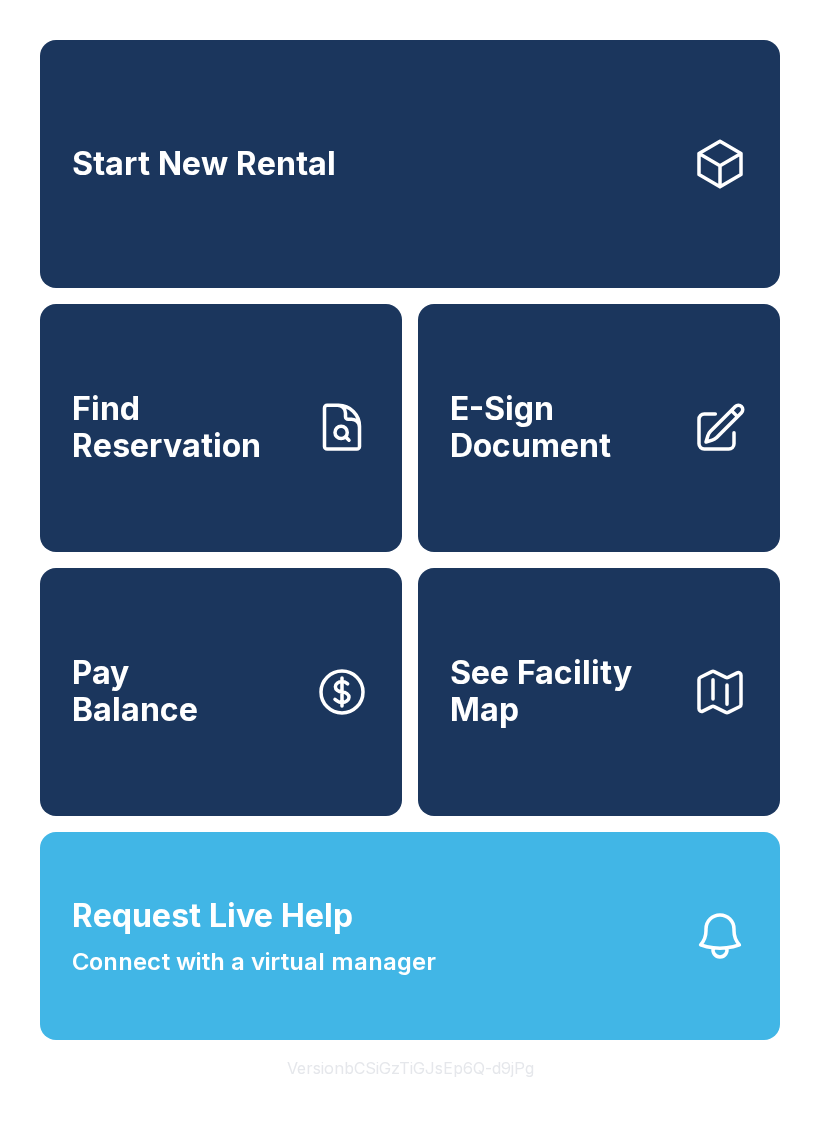 click on "Connect with a virtual manager" at bounding box center [254, 962] 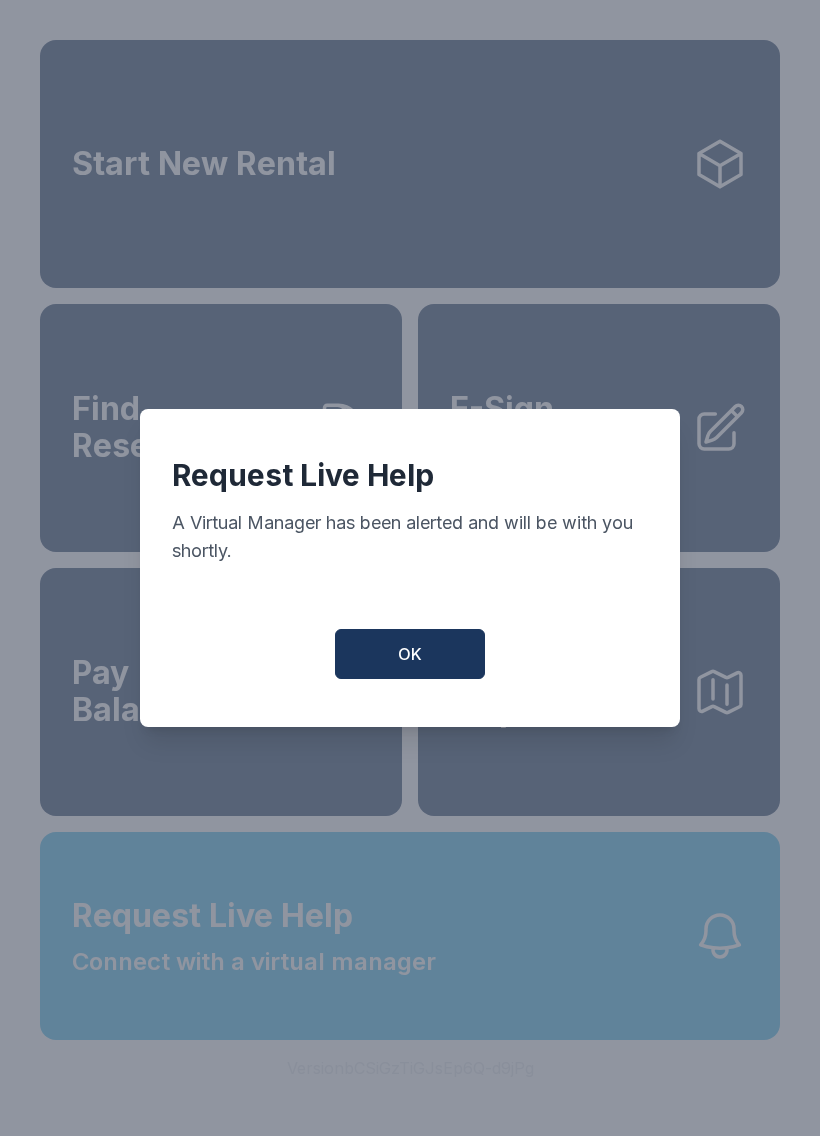 click on "OK" at bounding box center [410, 654] 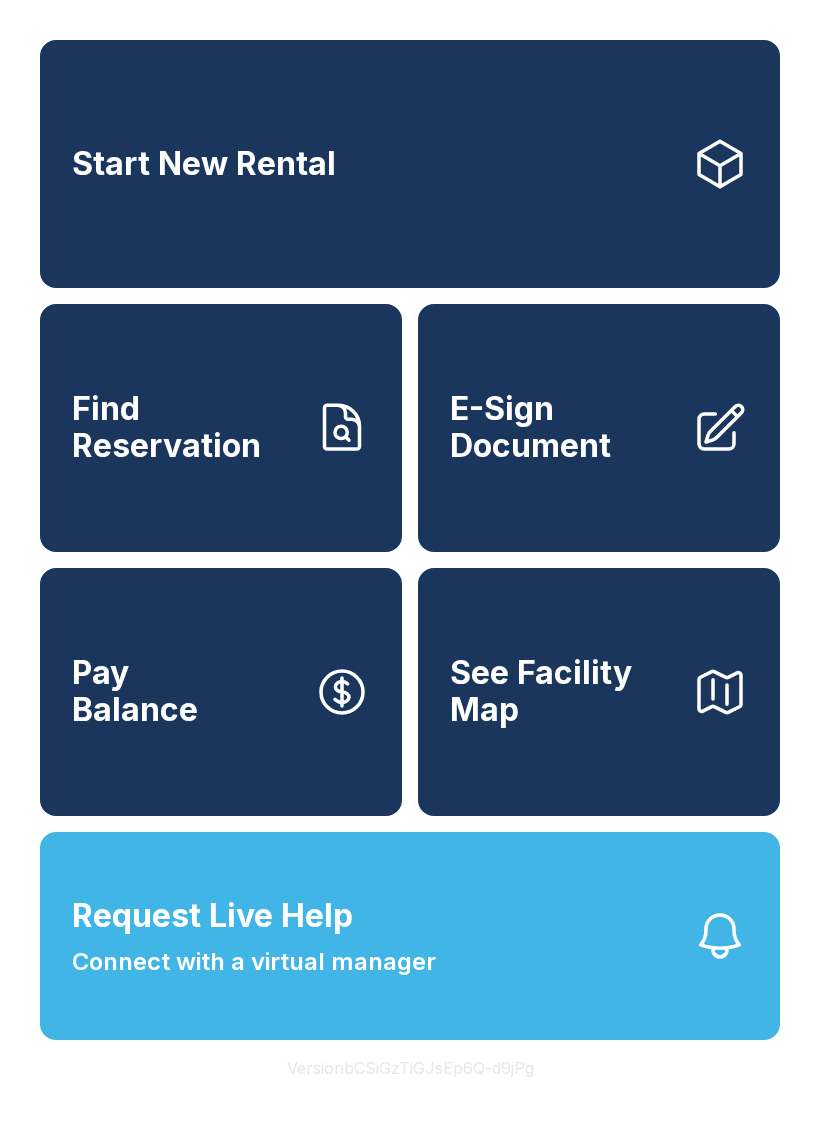 click on "Request Live Help Connect with a virtual manager" at bounding box center (410, 936) 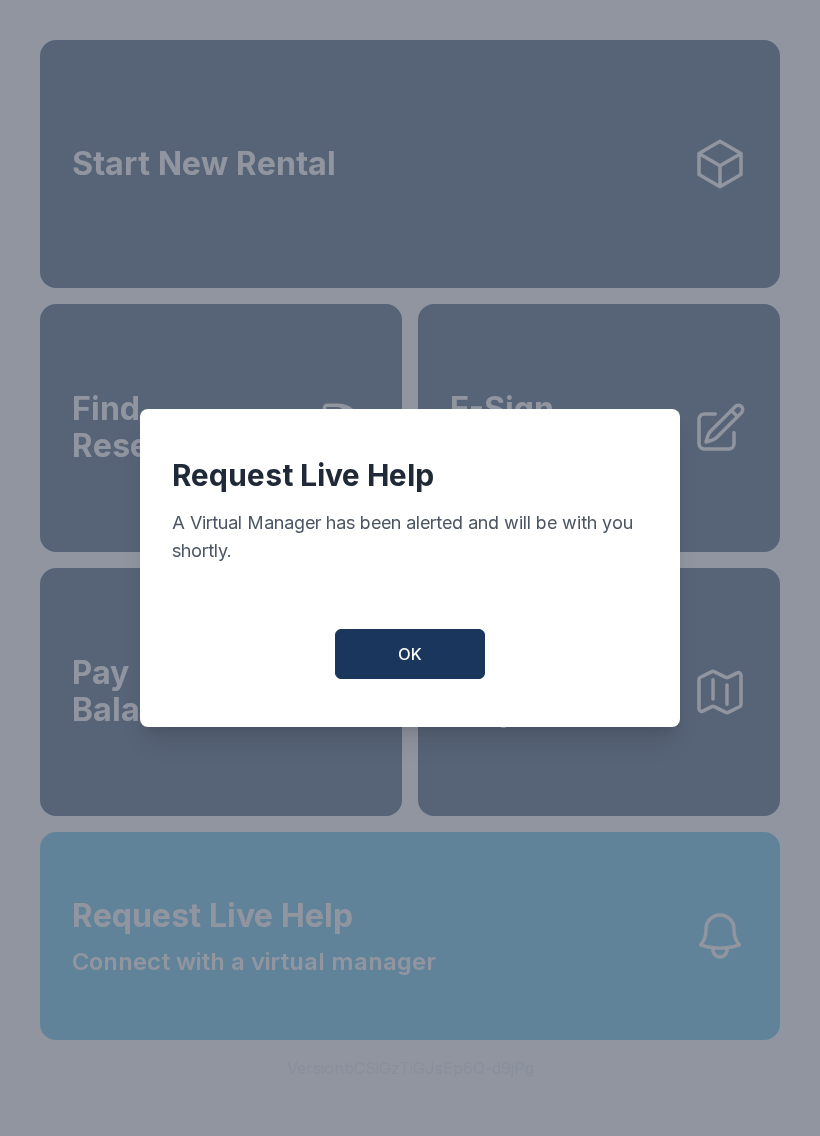 click on "OK" at bounding box center [410, 654] 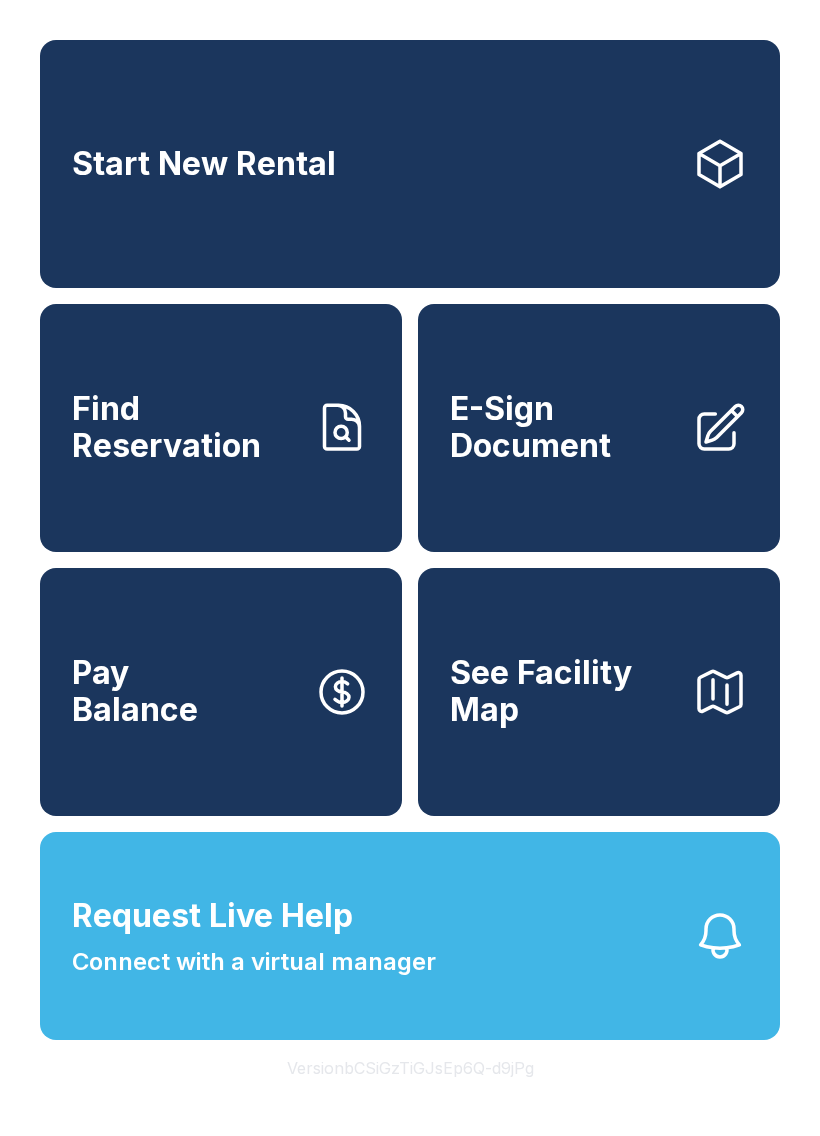 click on "Request Live Help Connect with a virtual manager" at bounding box center [410, 936] 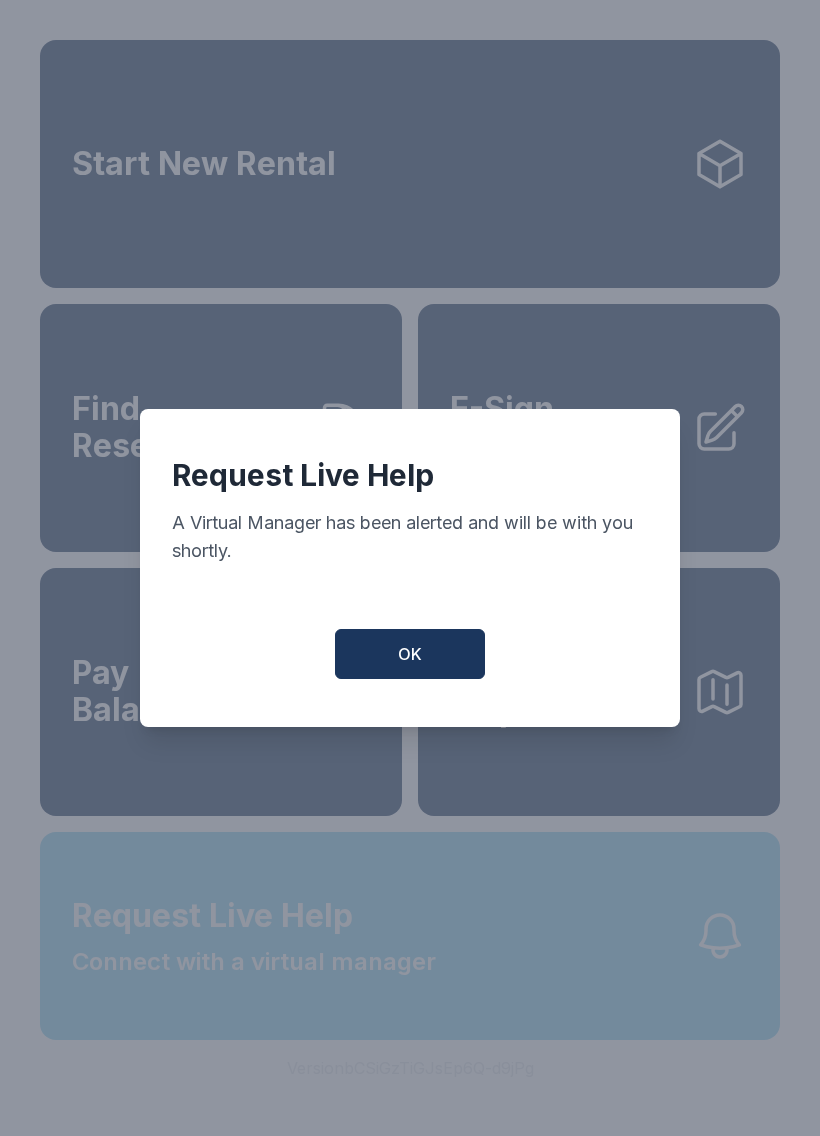 click on "OK" at bounding box center [410, 654] 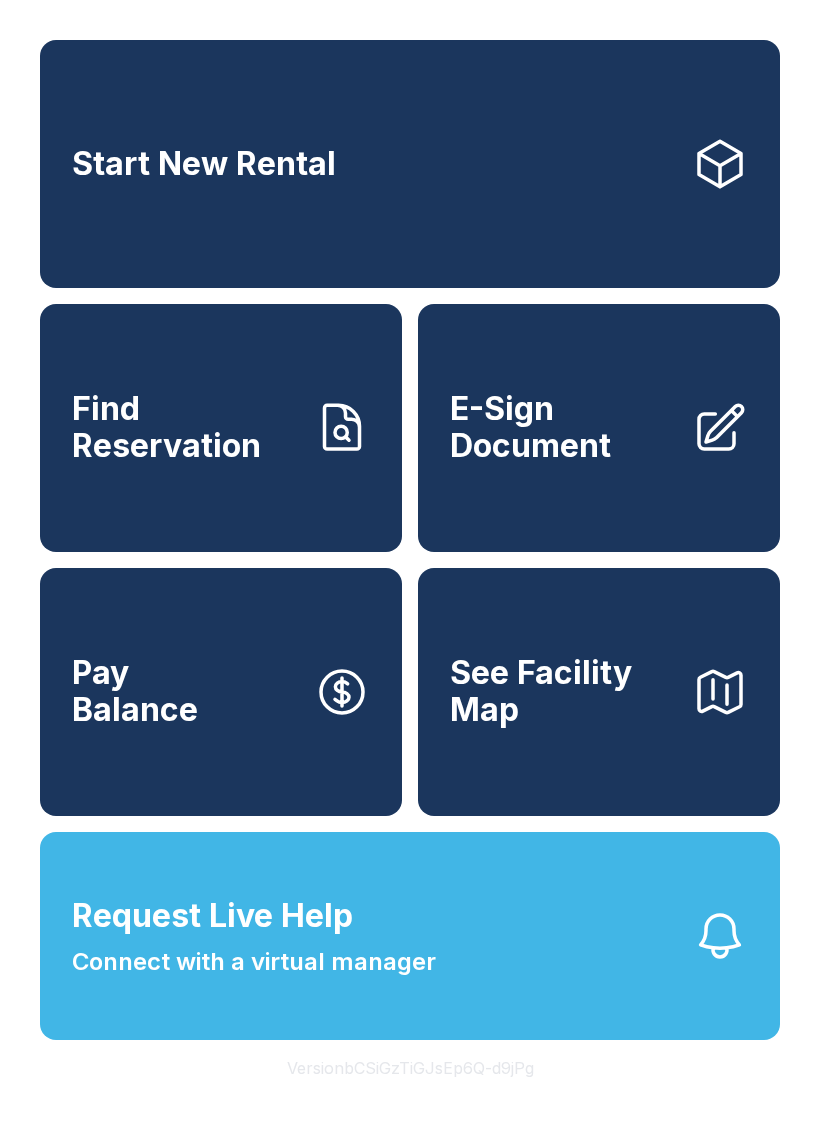 click on "Connect with a virtual manager" at bounding box center [254, 962] 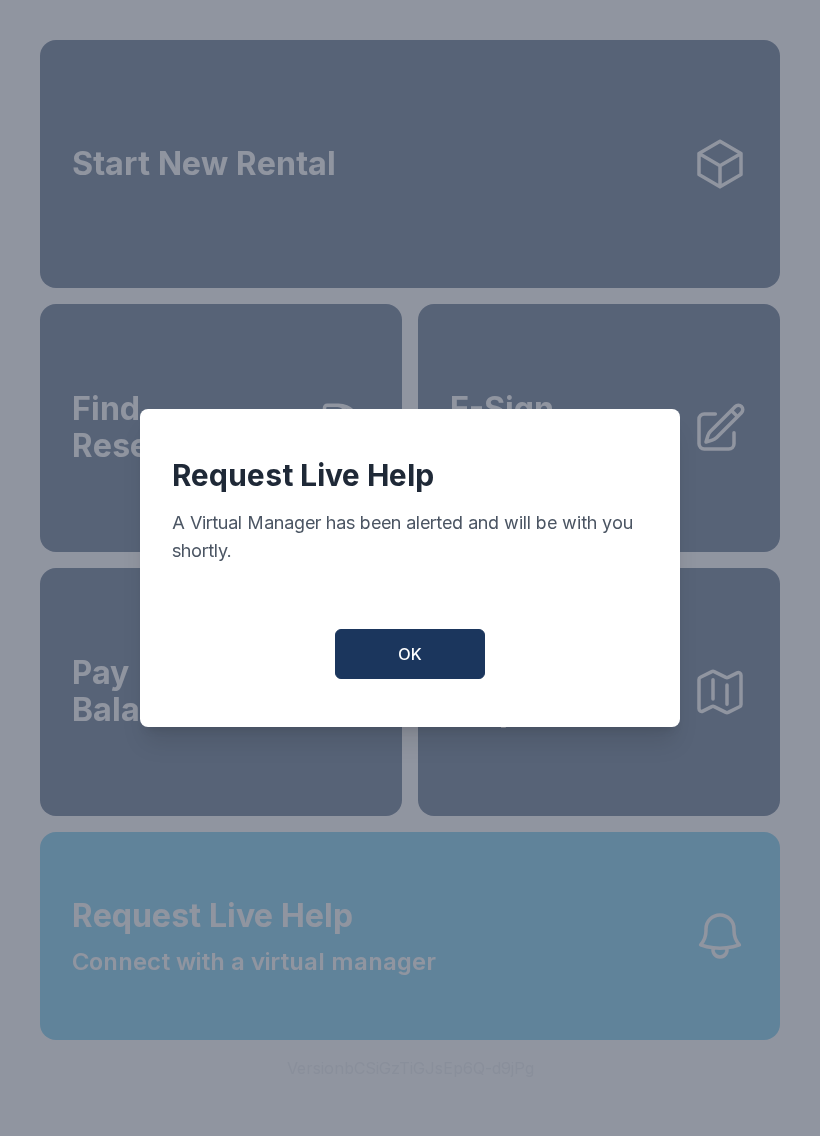 click on "OK" at bounding box center (410, 654) 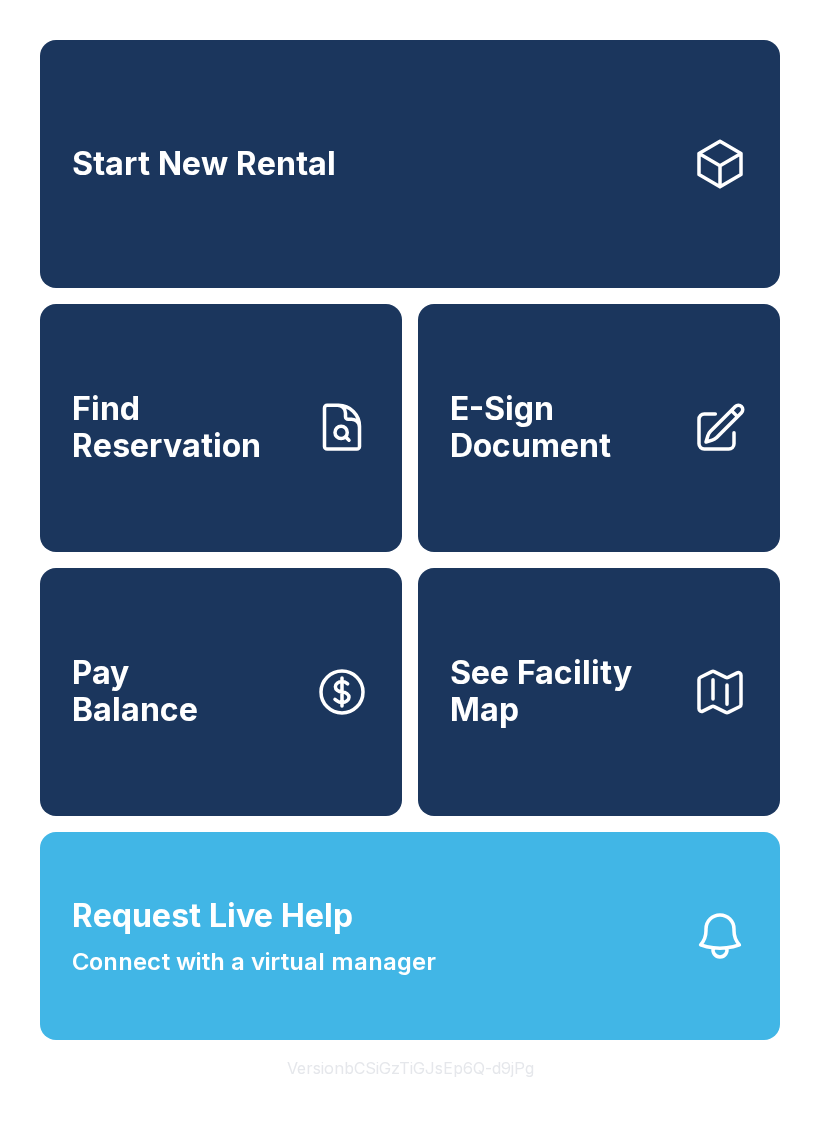 click on "Request Live Help" at bounding box center [212, 916] 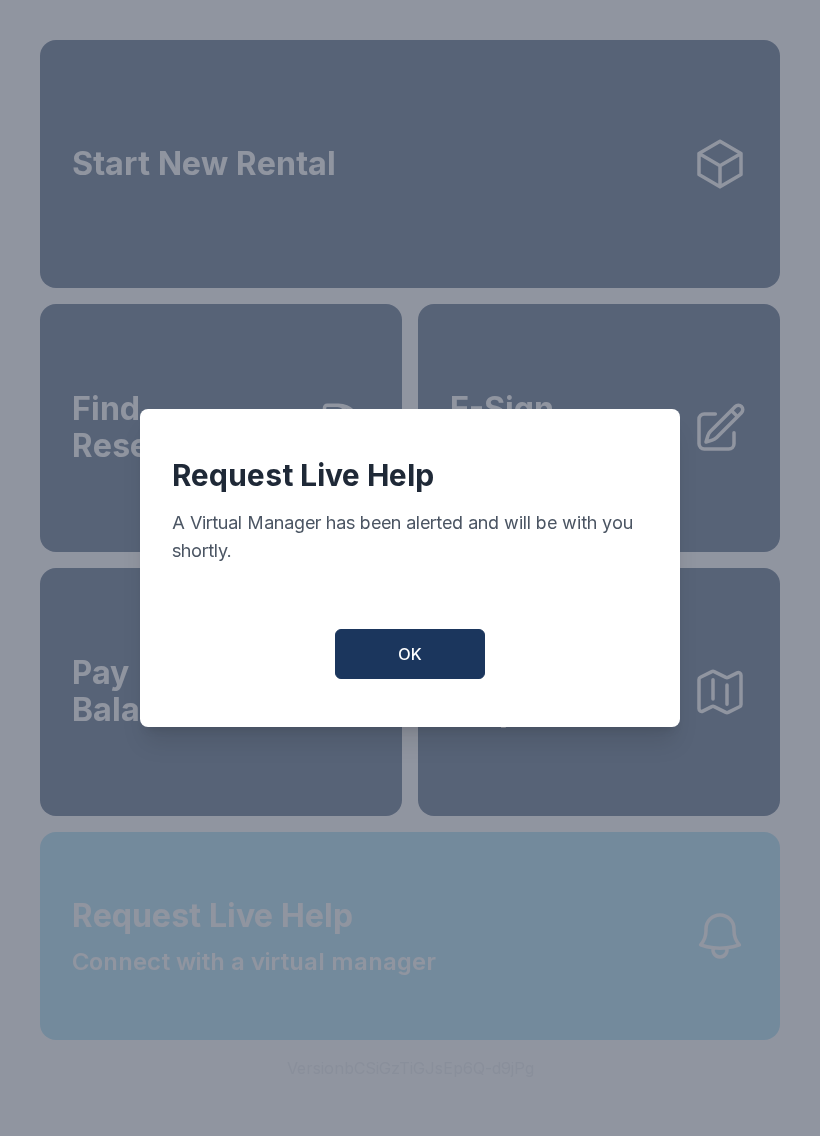 click on "OK" at bounding box center [410, 654] 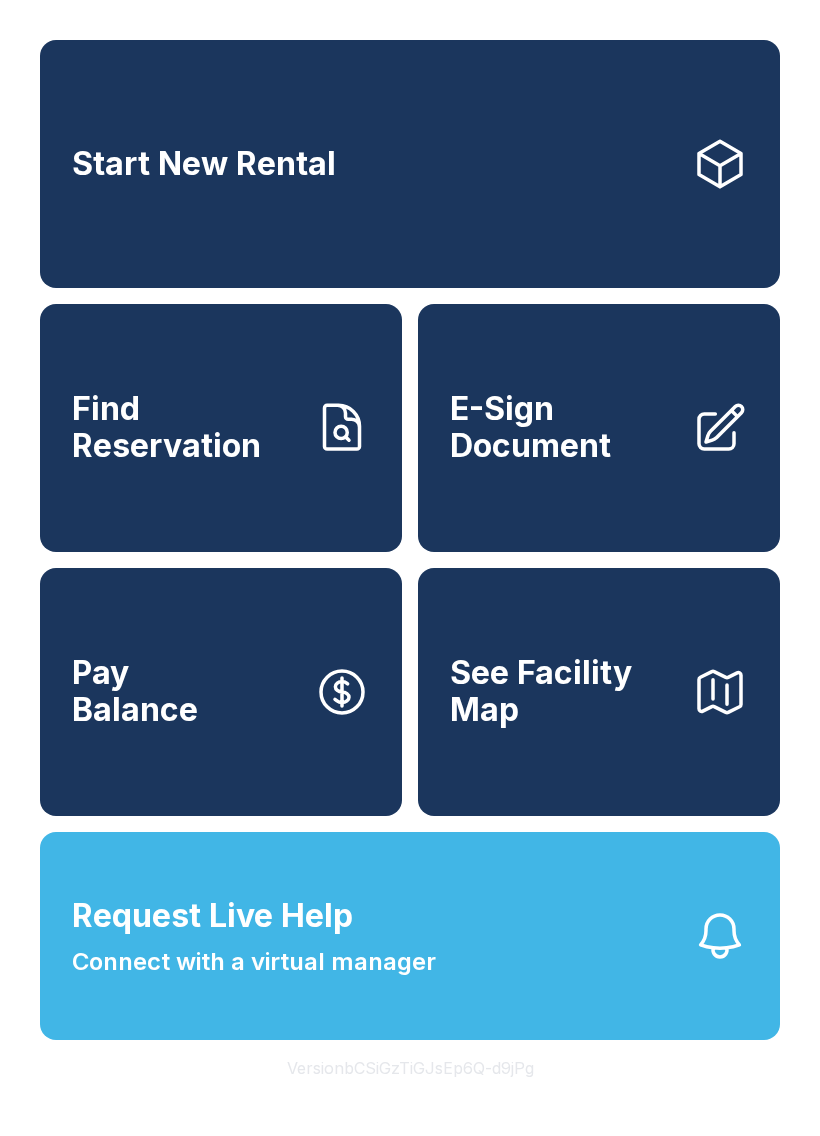 click on "Connect with a virtual manager" at bounding box center (254, 962) 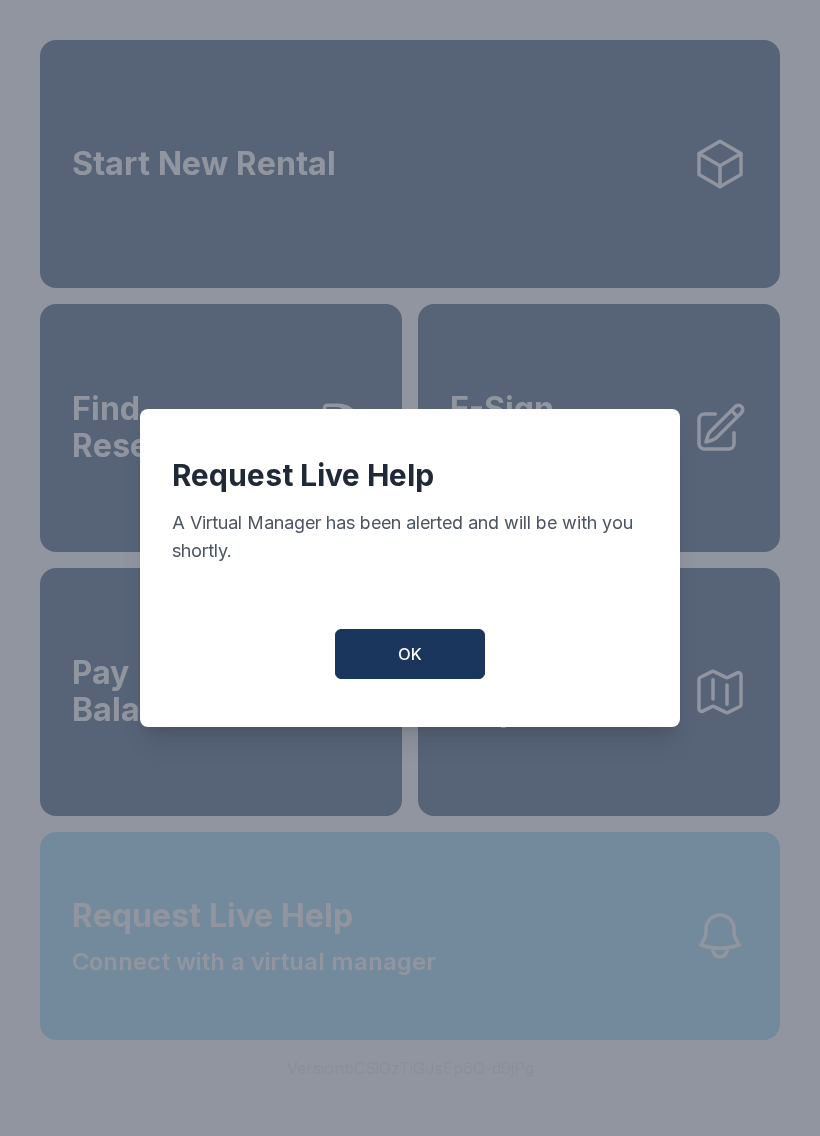 click on "OK" at bounding box center [410, 654] 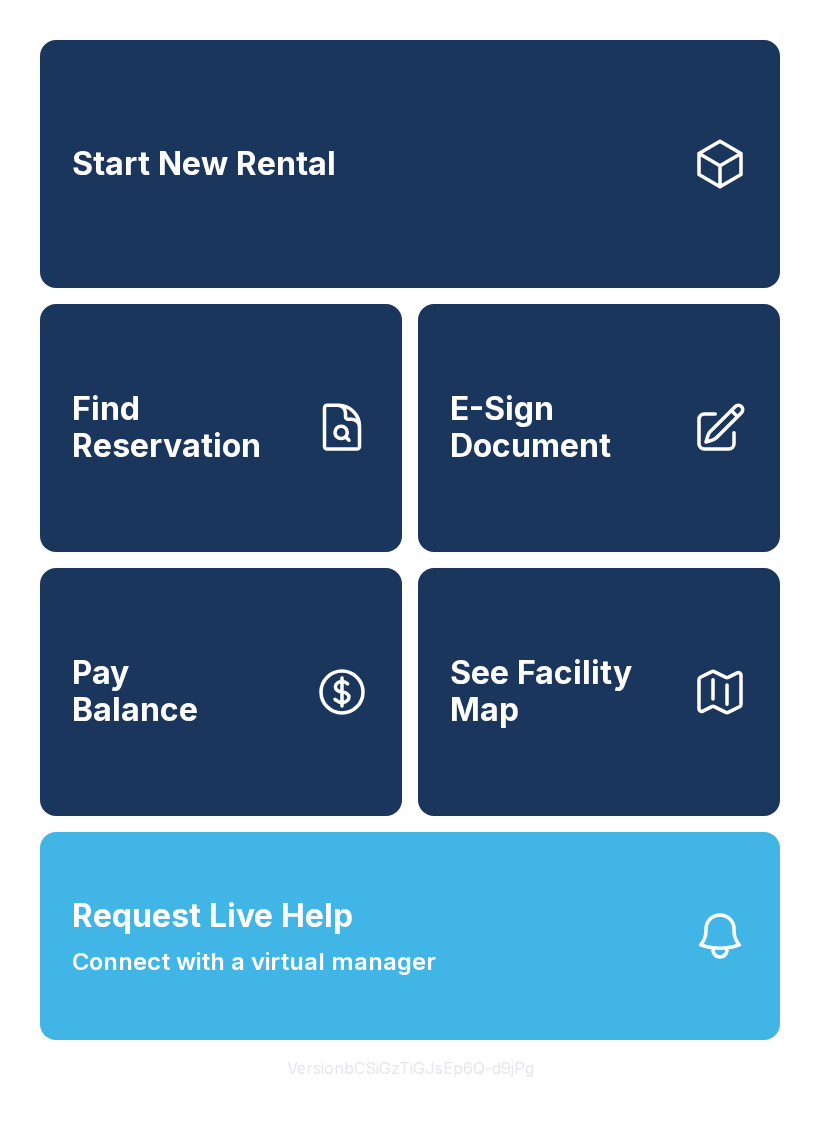 click on "Request Live Help" at bounding box center (212, 916) 